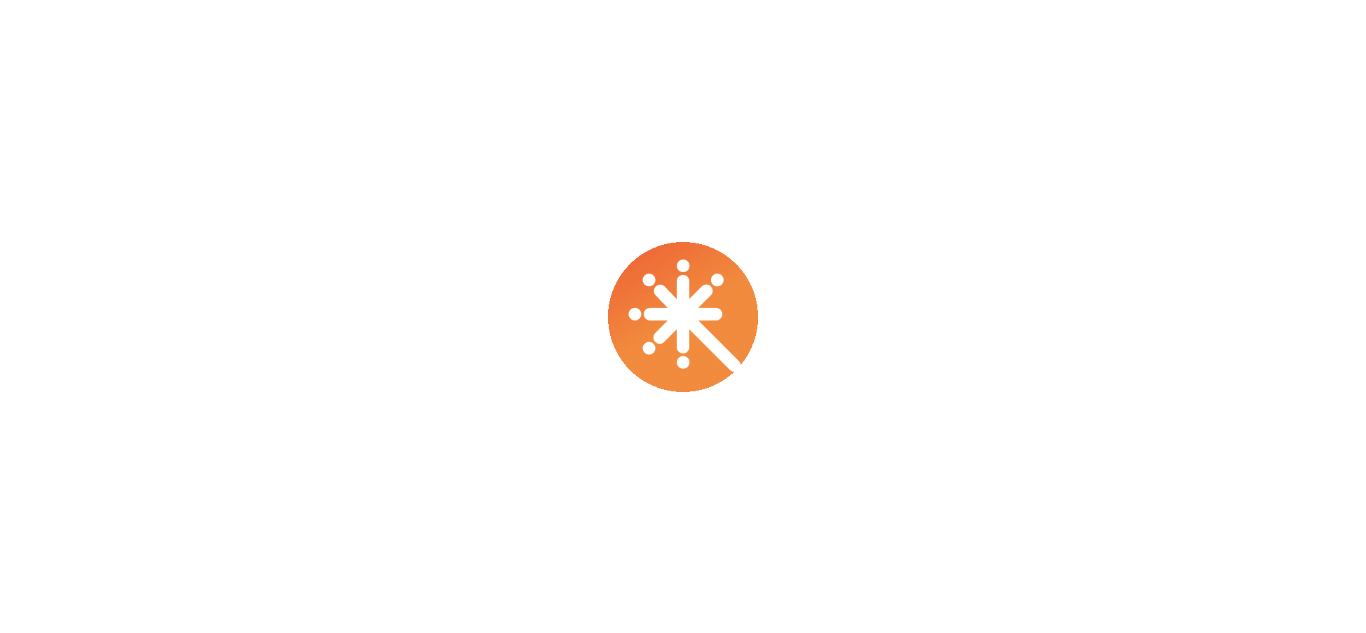 scroll, scrollTop: 0, scrollLeft: 0, axis: both 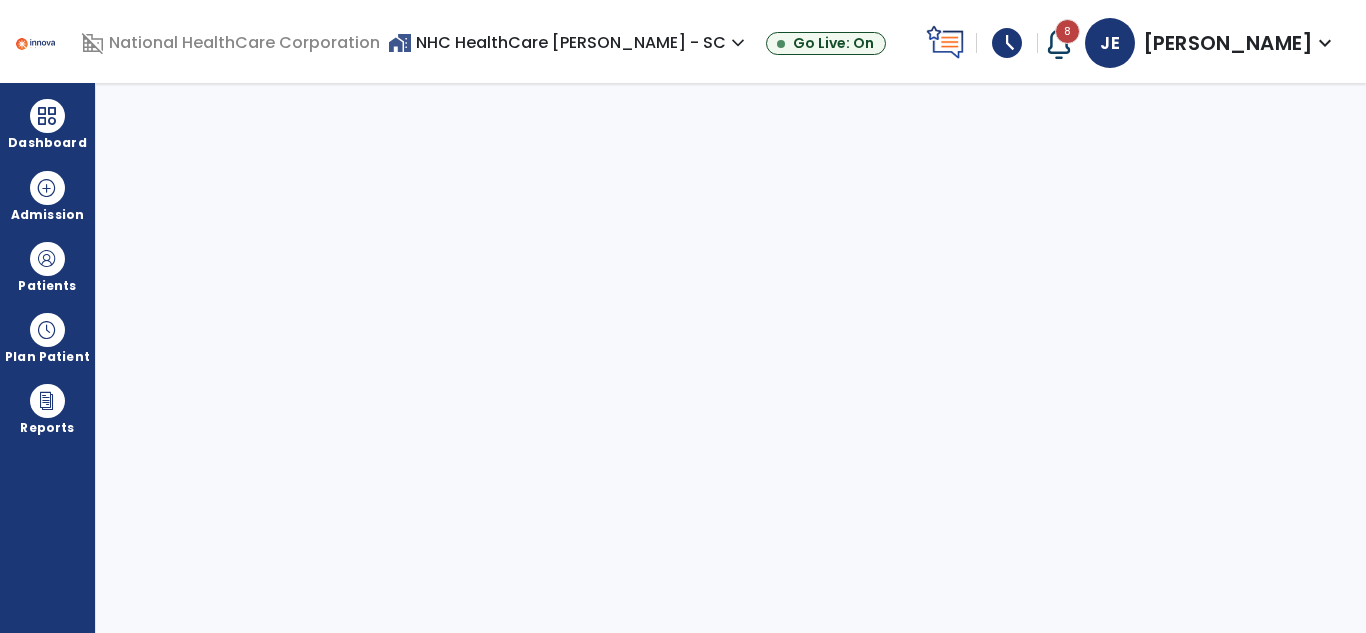 select on "****" 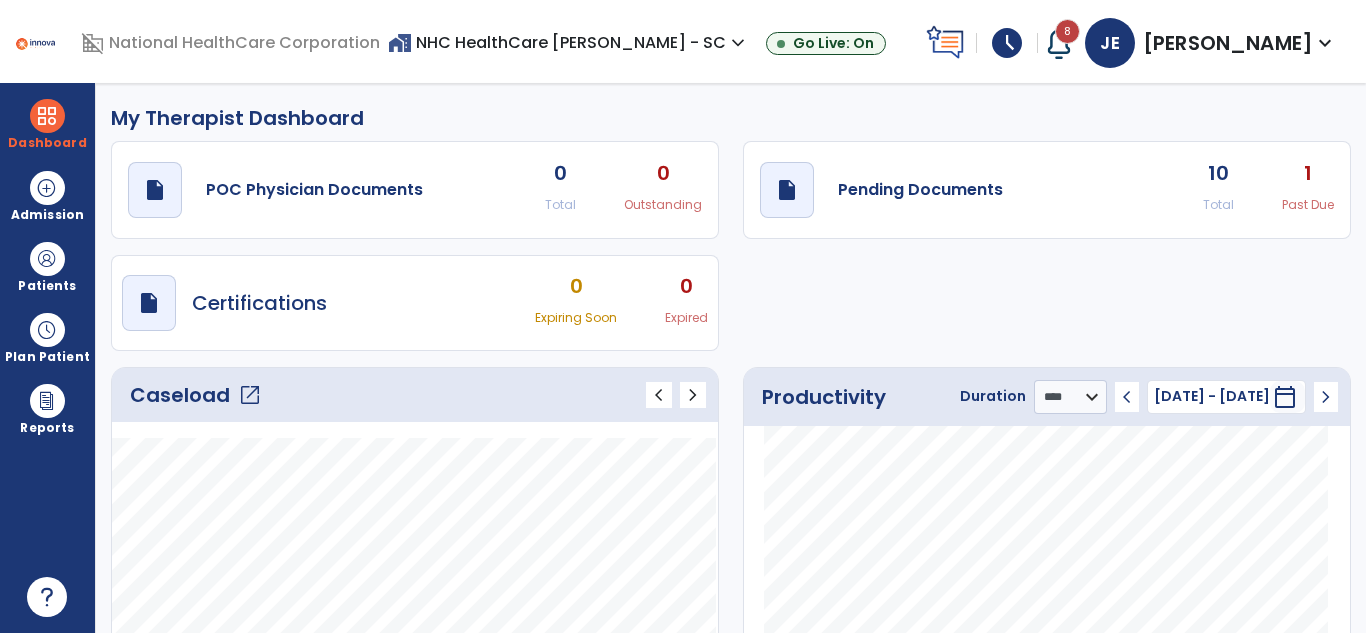 click on "Caseload   open_in_new" 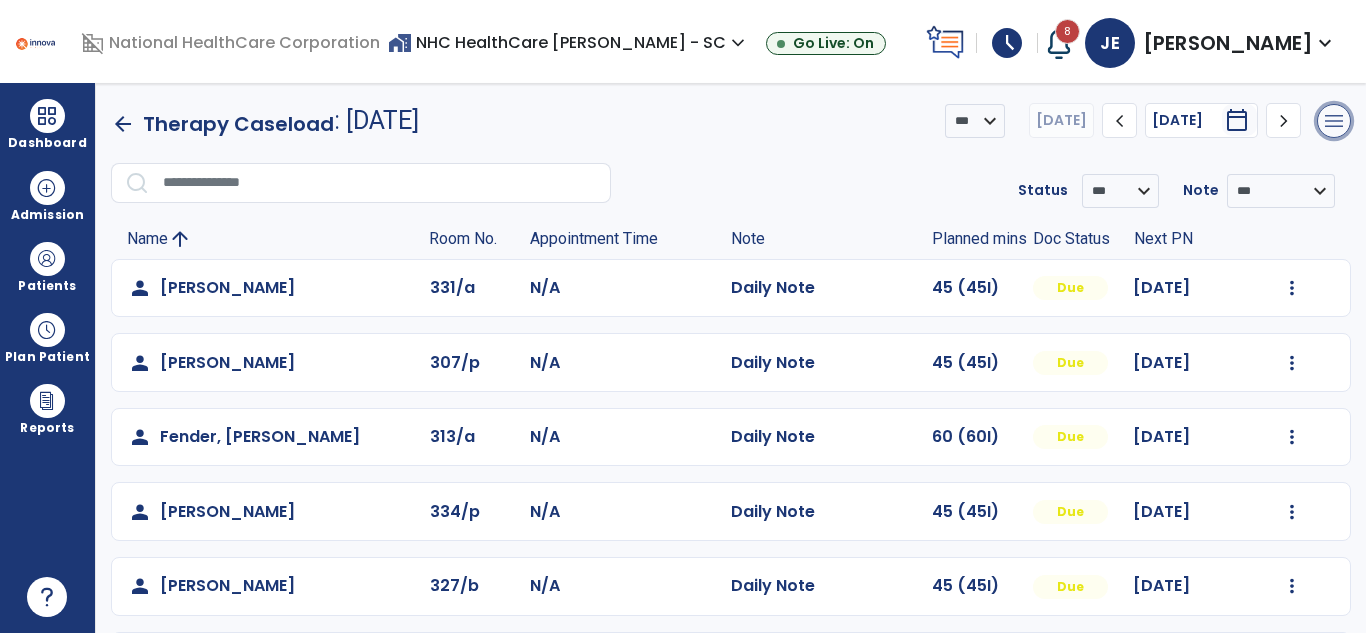 click on "menu" at bounding box center (1334, 121) 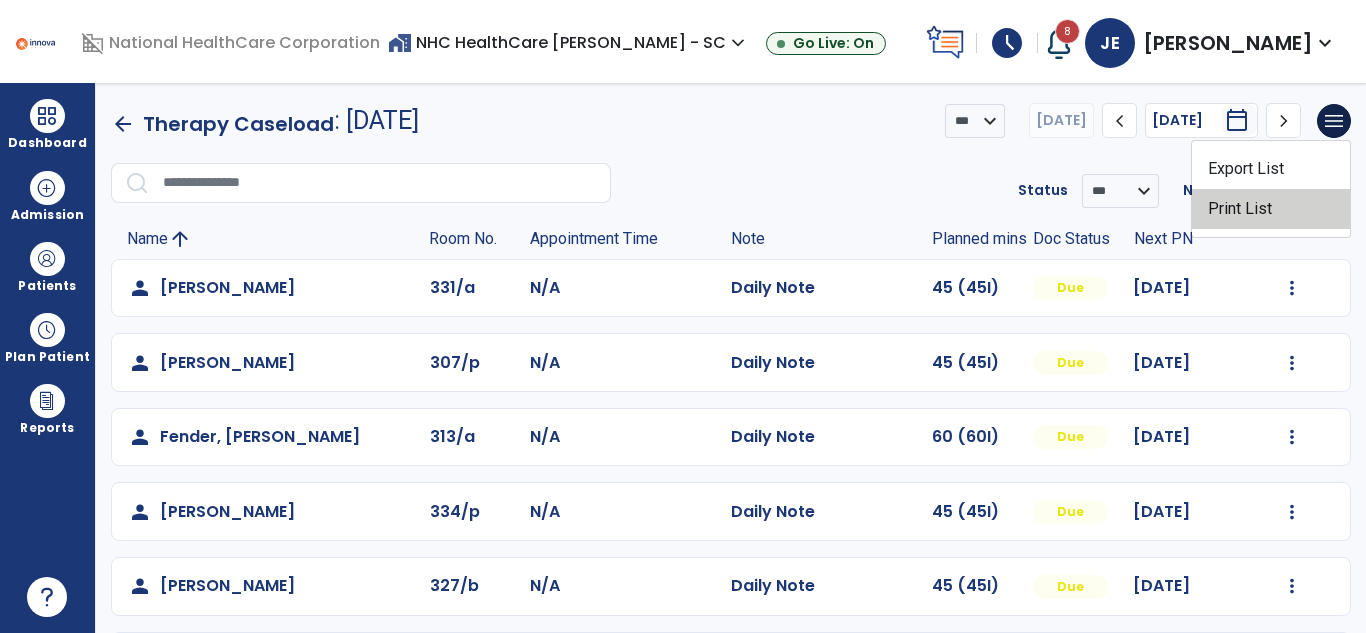 click on "Print List" 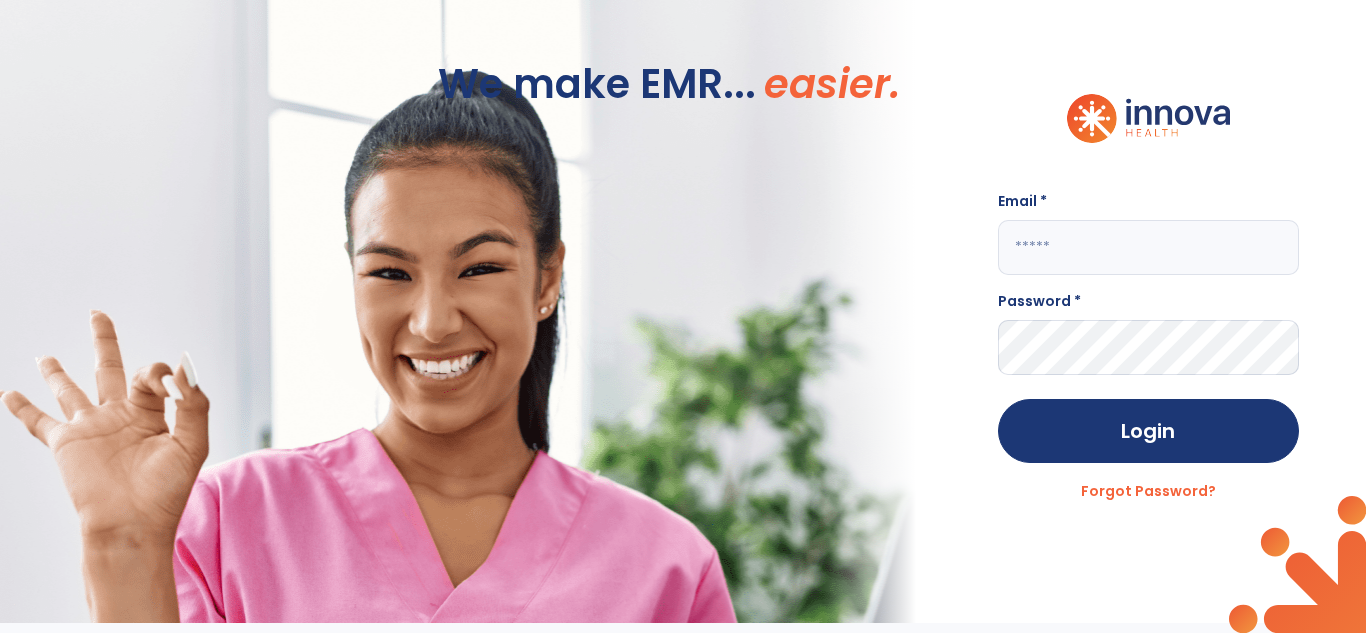 type on "**********" 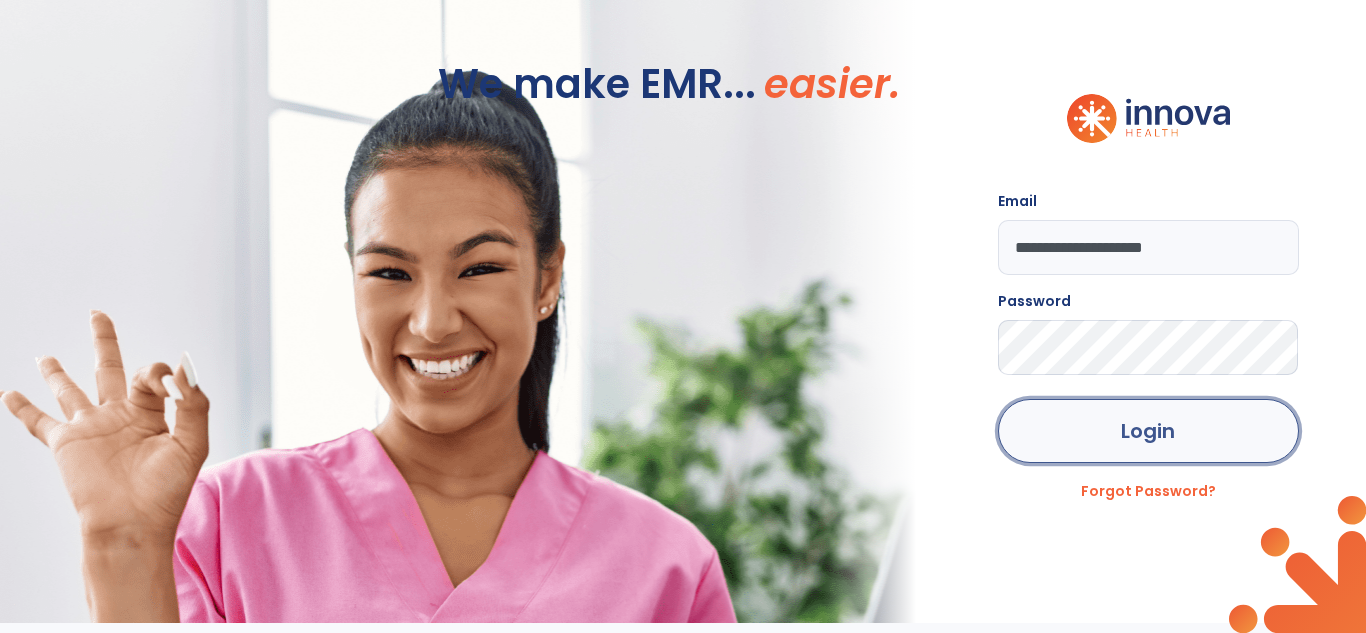 click on "Login" 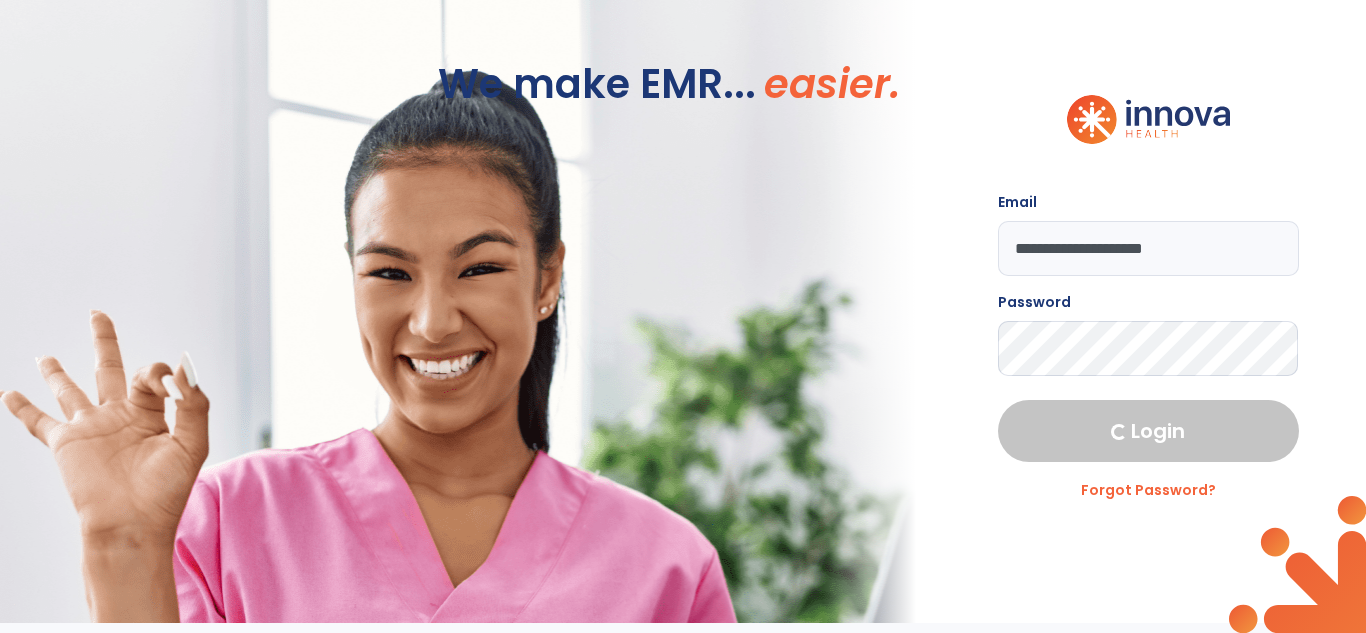 select on "****" 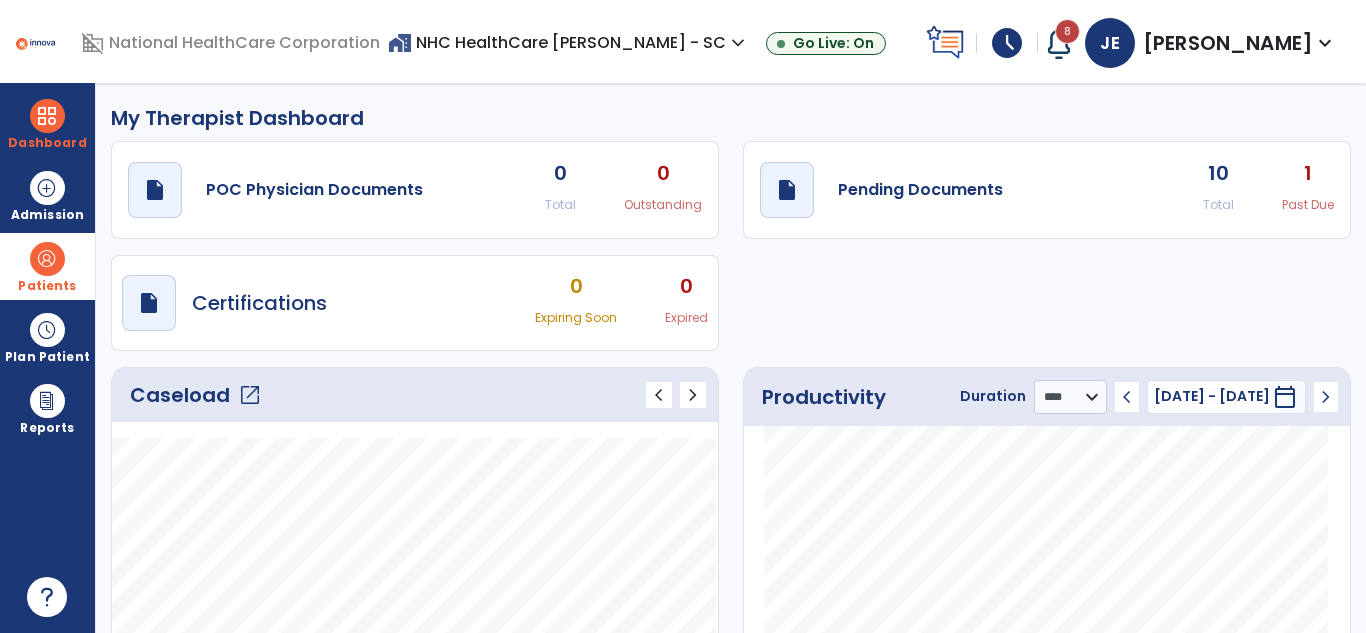 click on "Patients" at bounding box center (47, 286) 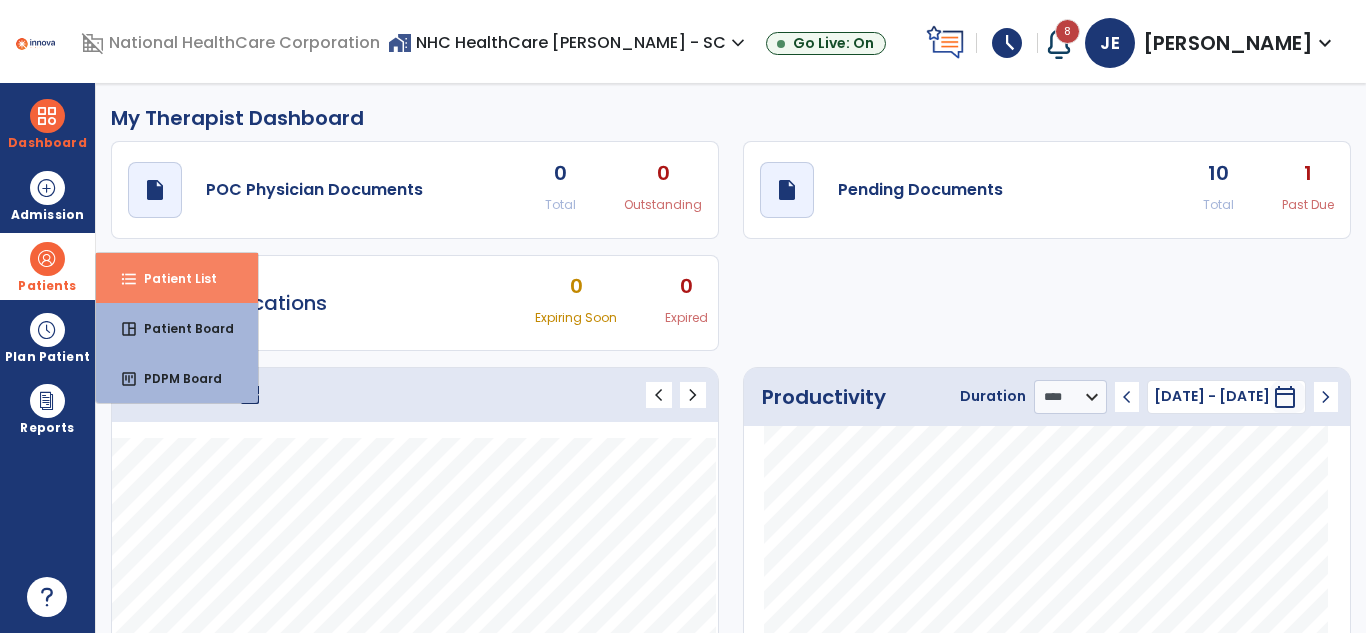 click on "Patient List" at bounding box center [172, 278] 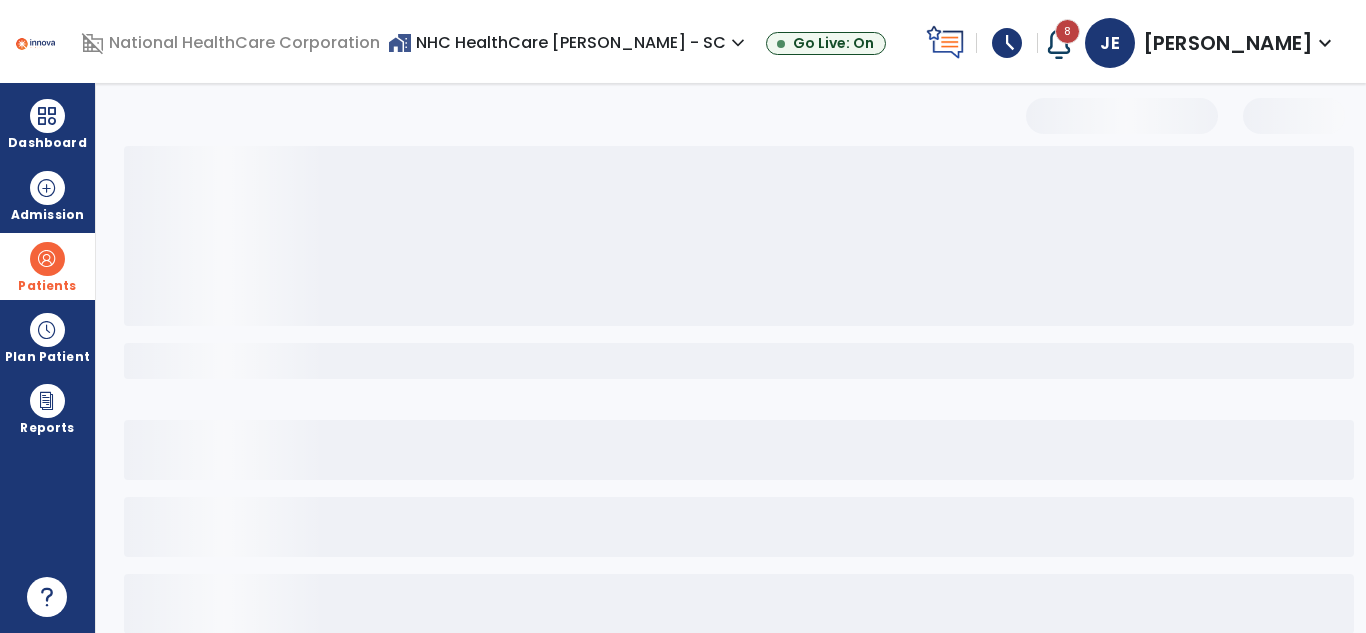 select on "***" 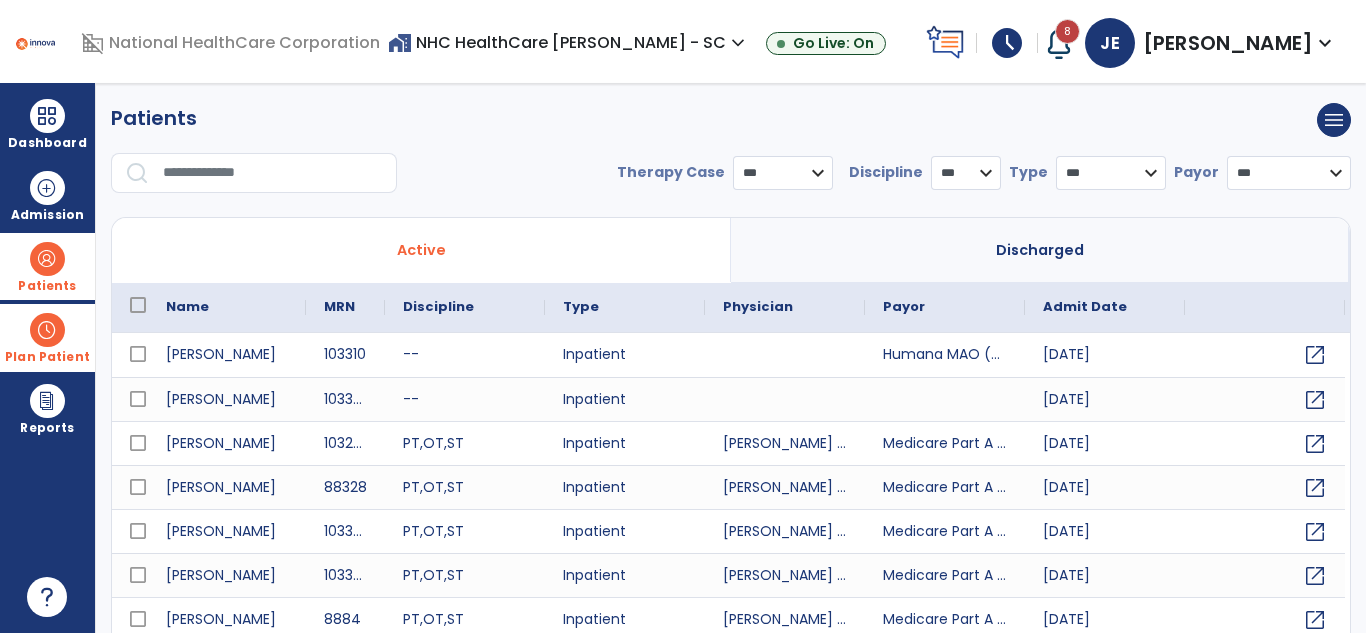click on "Plan Patient" at bounding box center (47, 266) 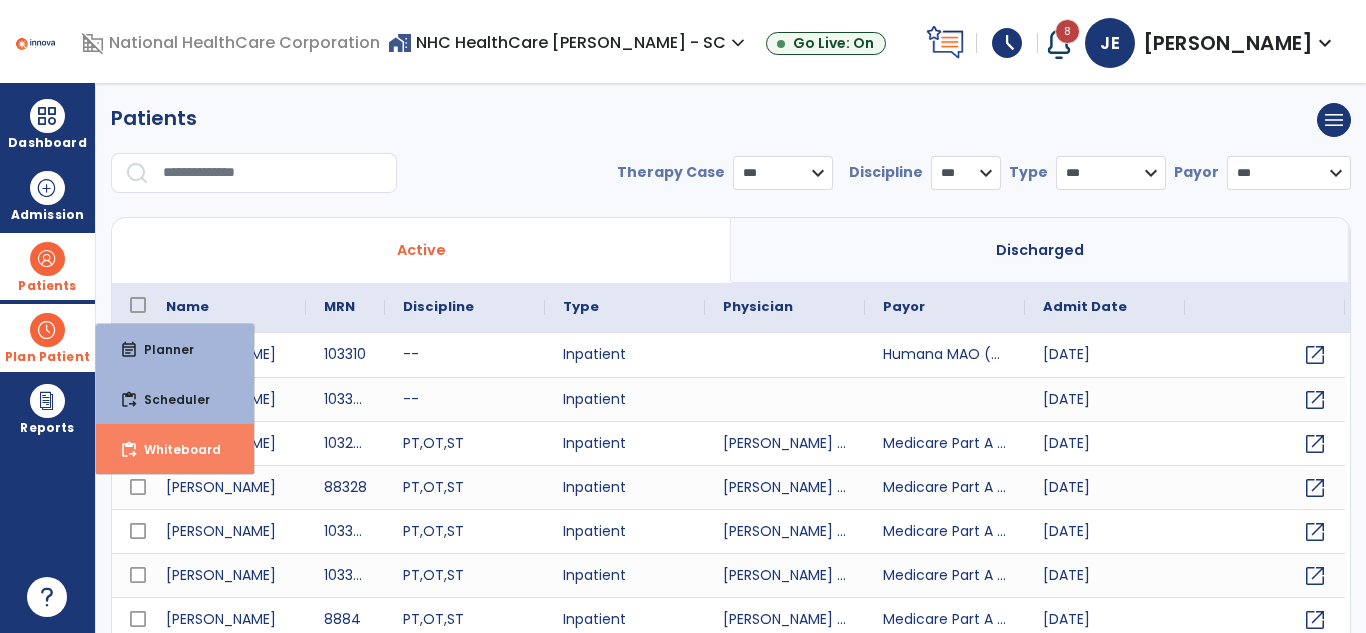 click on "content_paste_go  Whiteboard" at bounding box center (175, 449) 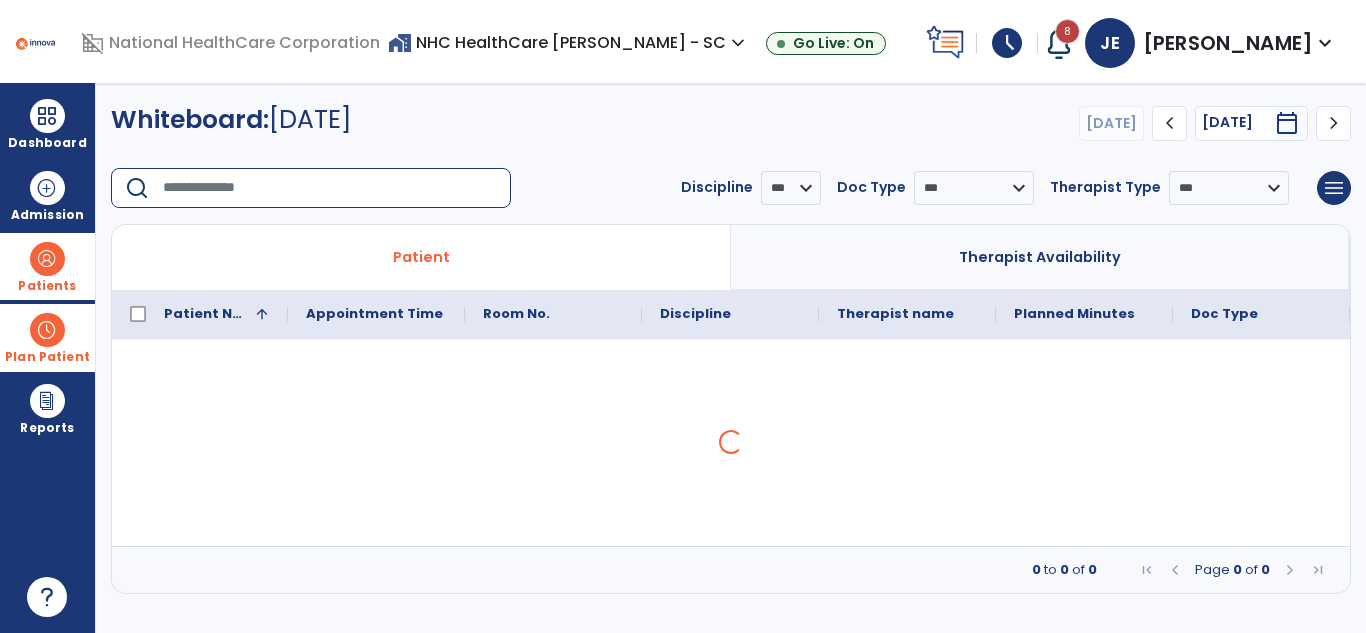 click 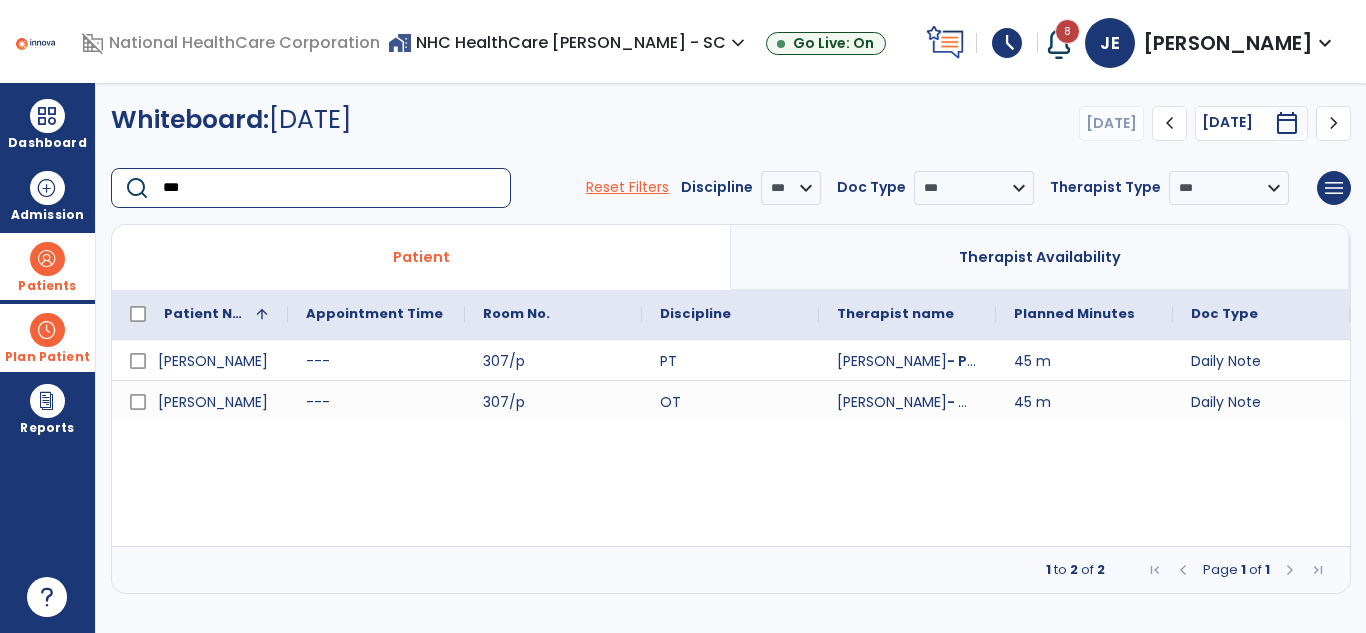 click on "***" 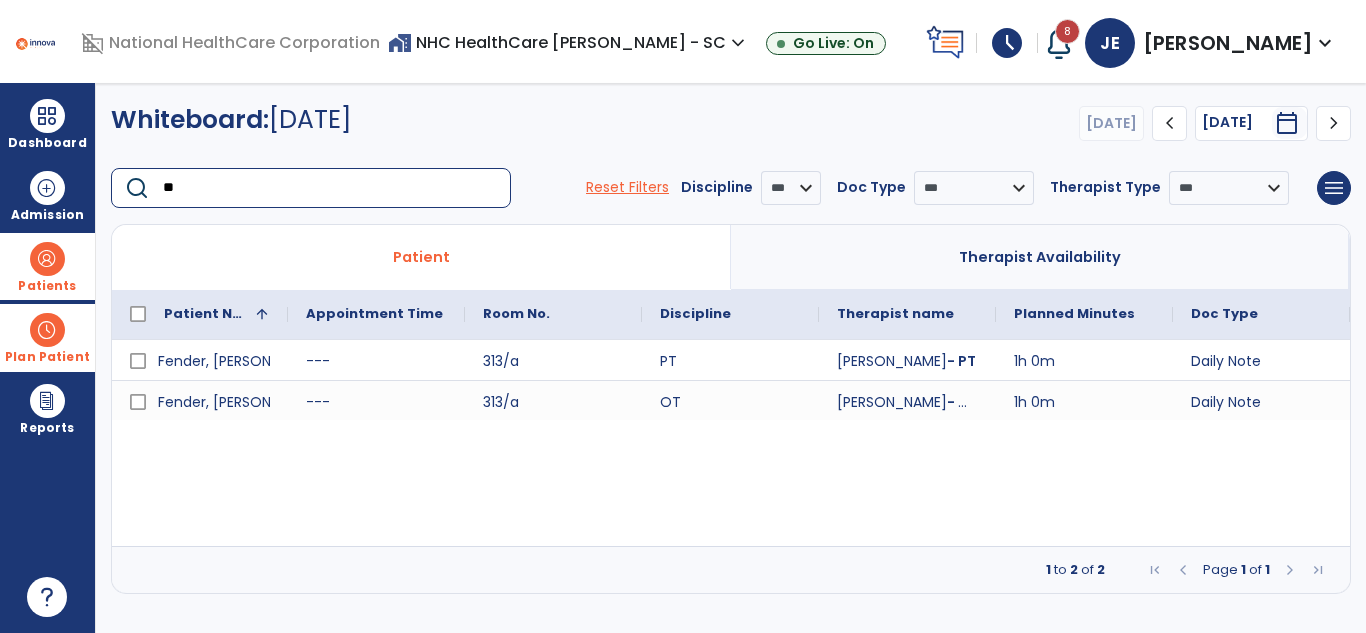 type on "*" 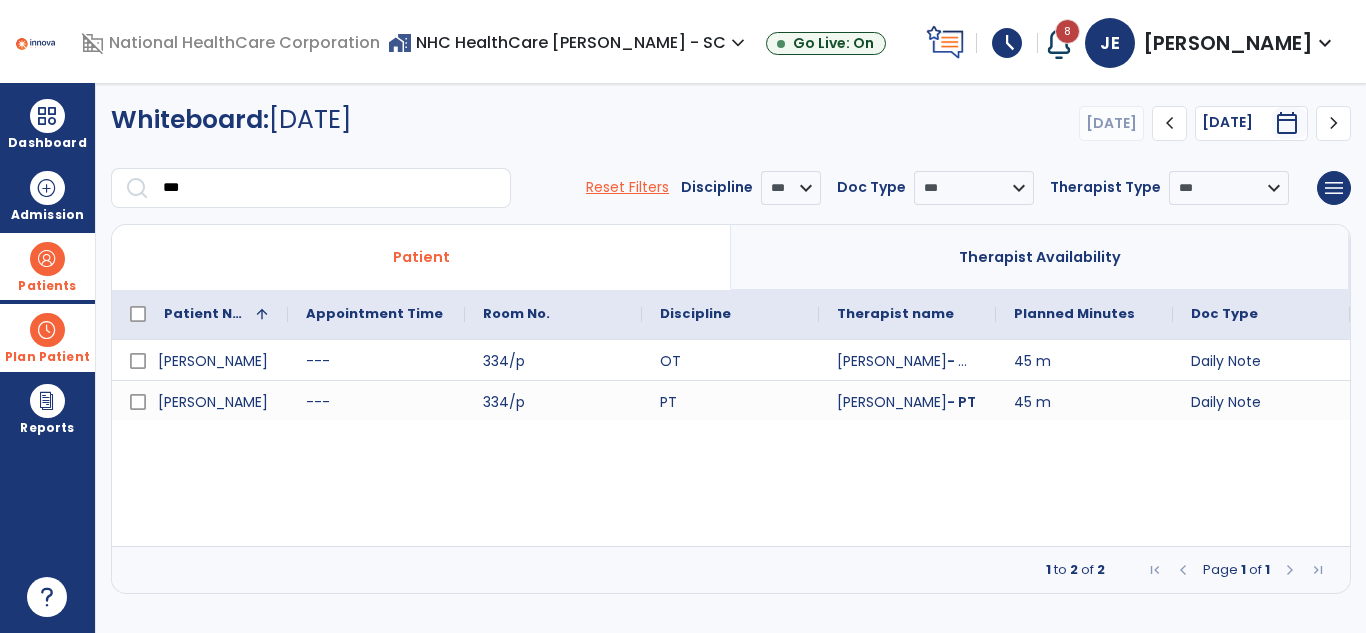 click on "**********" 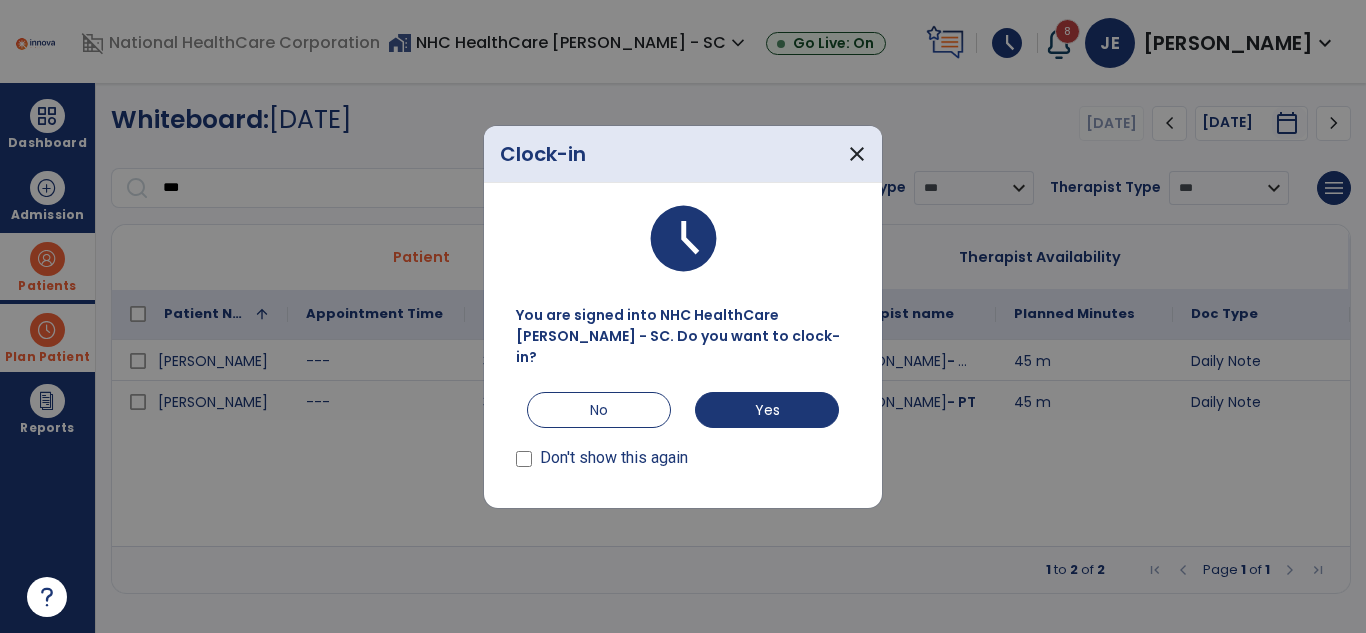 click on "Clock-in   close" at bounding box center [683, 154] 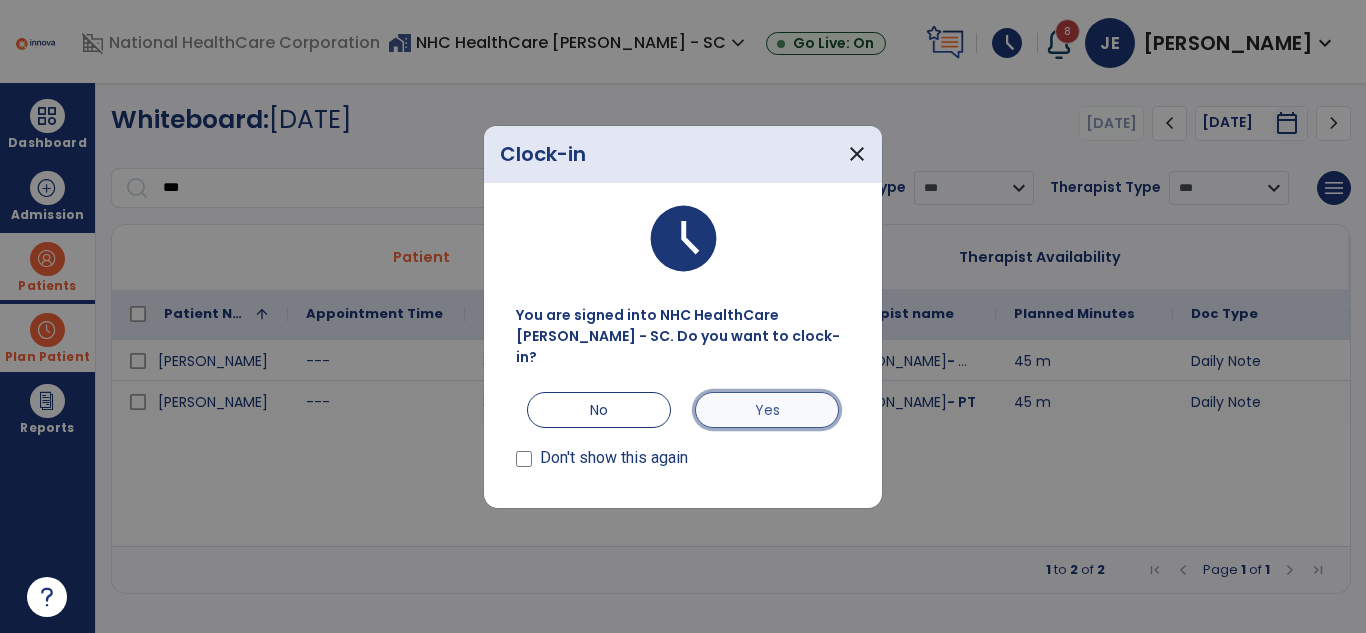 click on "Yes" at bounding box center (767, 410) 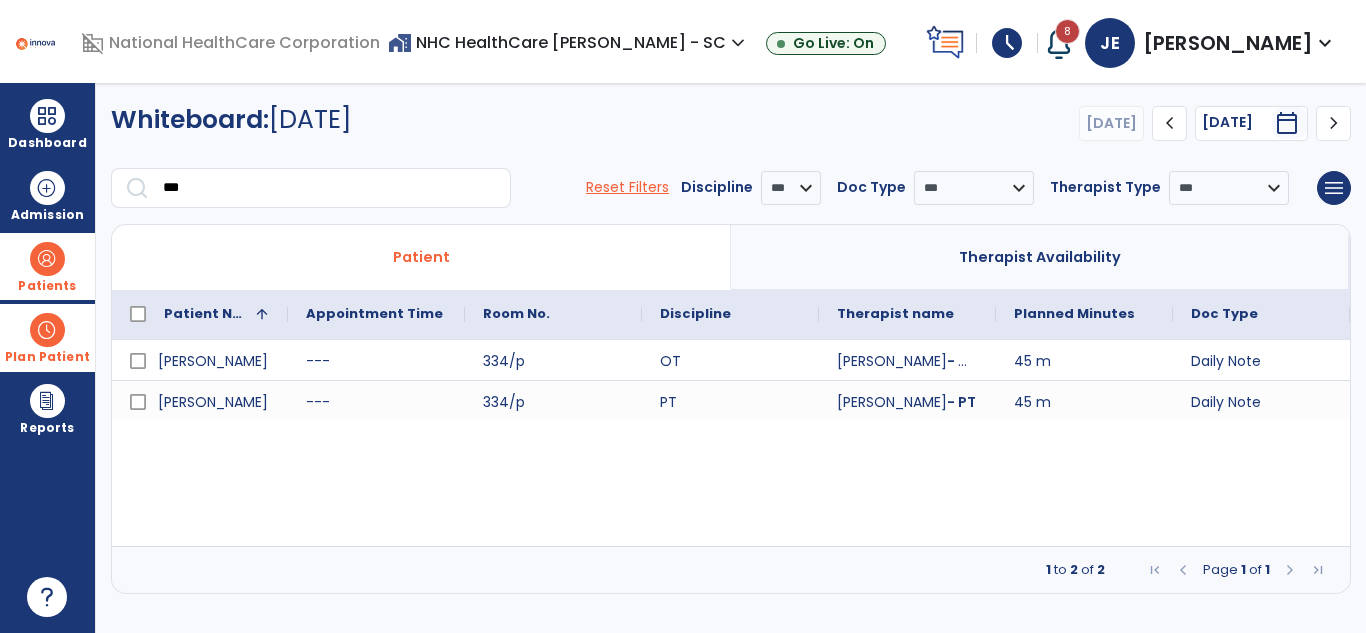 click on "***" 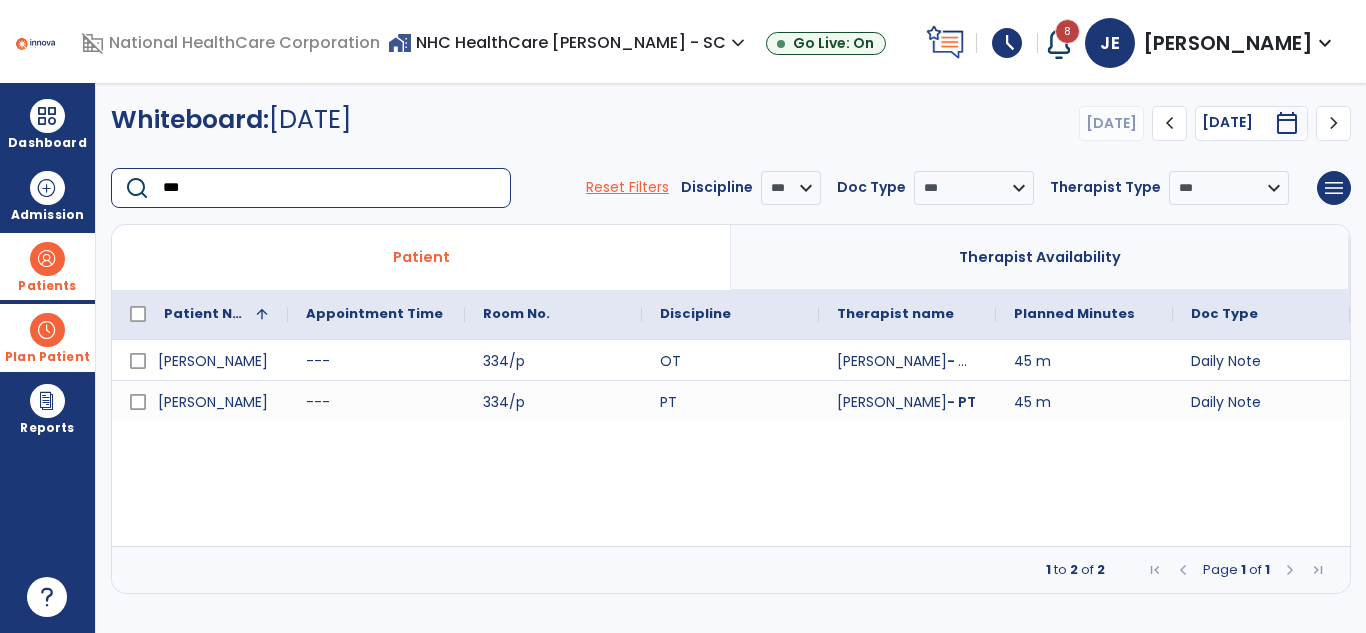 click on "***" 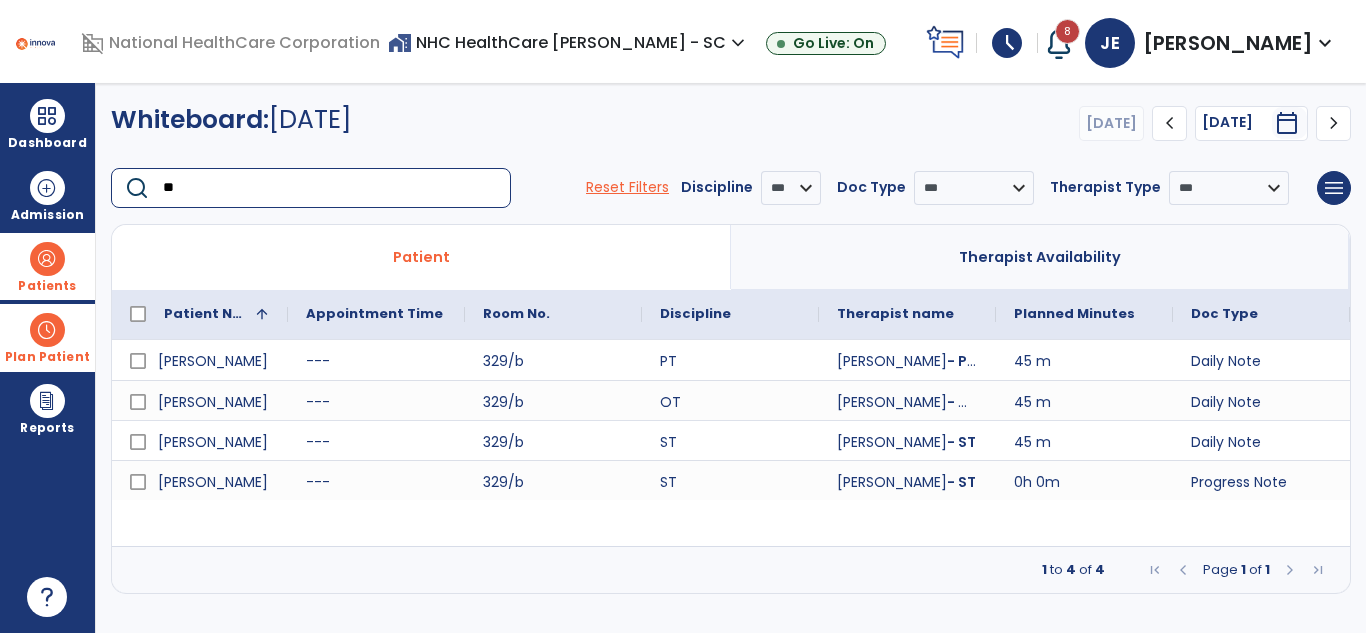 type on "*" 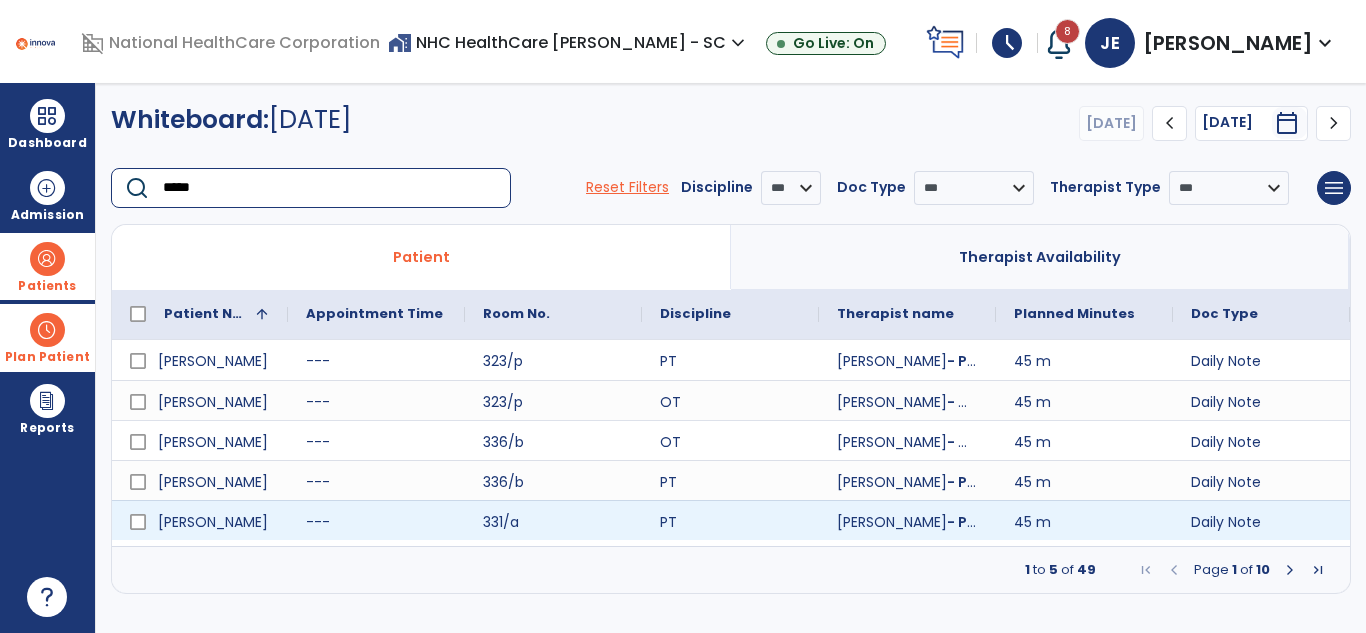 type on "******" 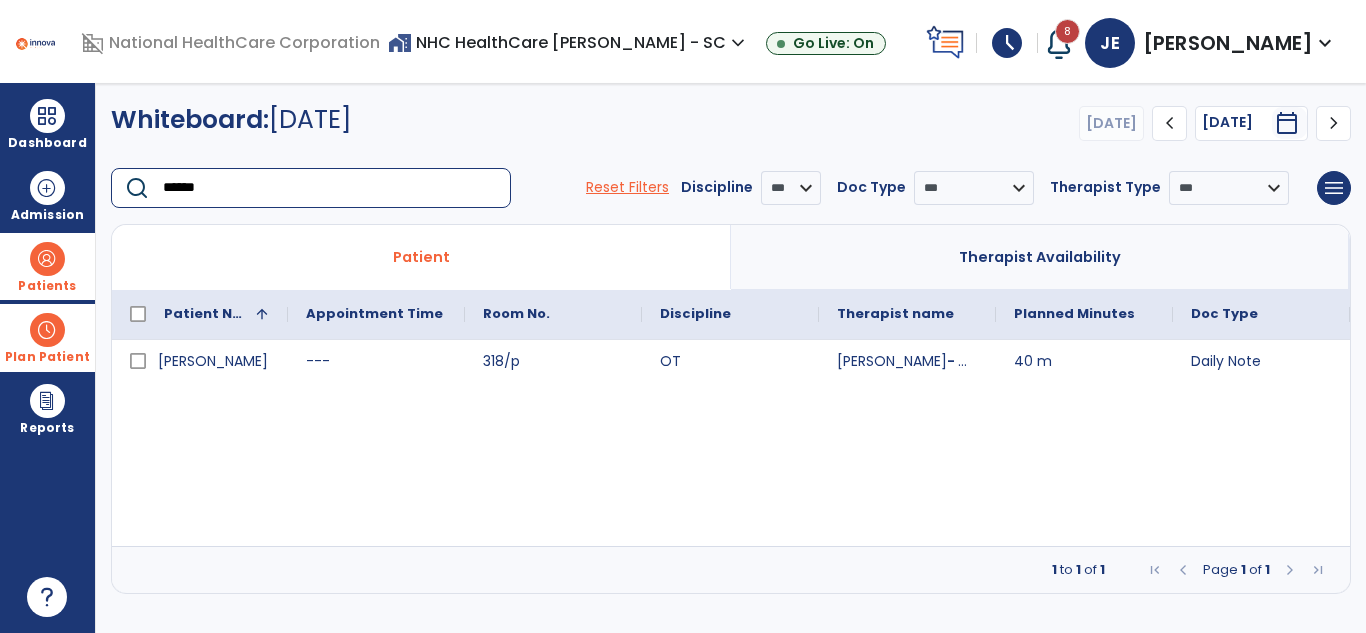 click on "******" 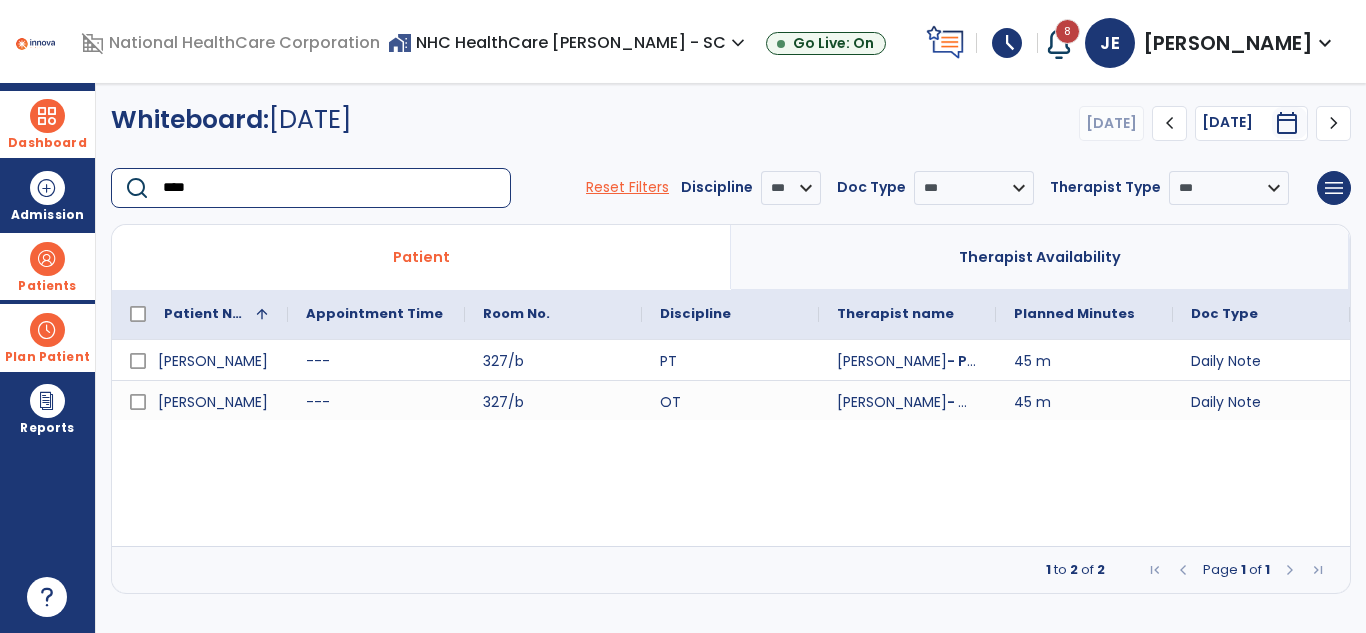 type on "****" 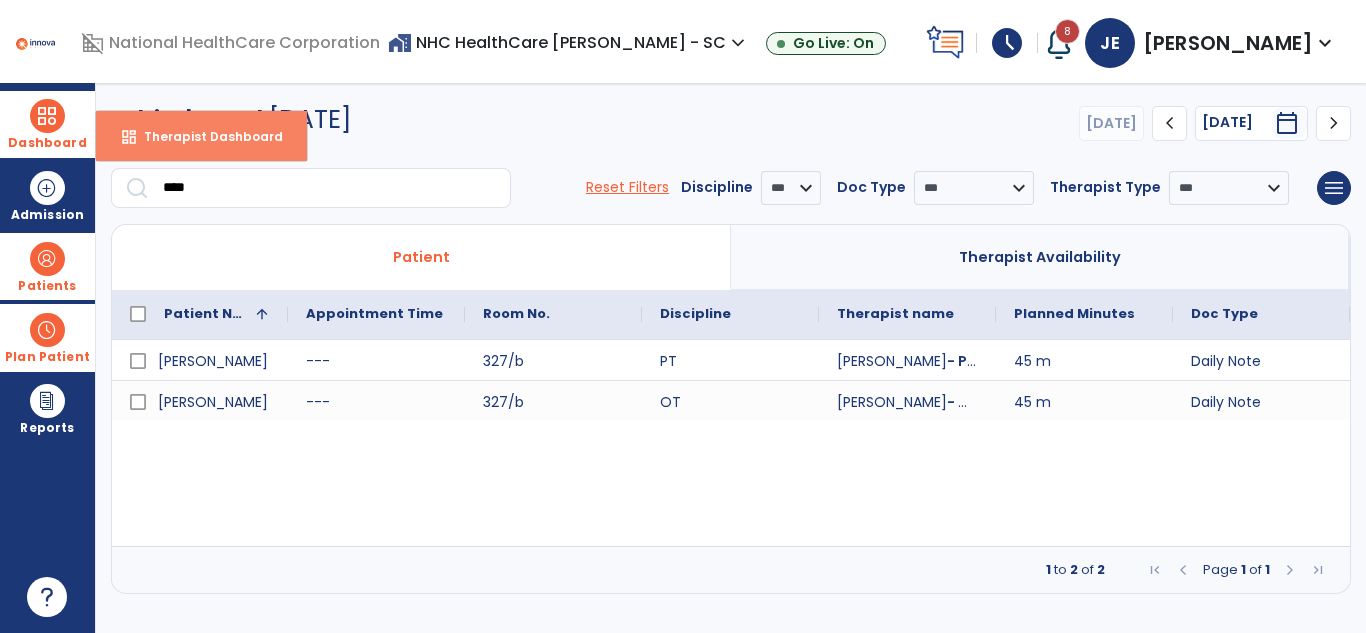 click on "Therapist Dashboard" at bounding box center (205, 136) 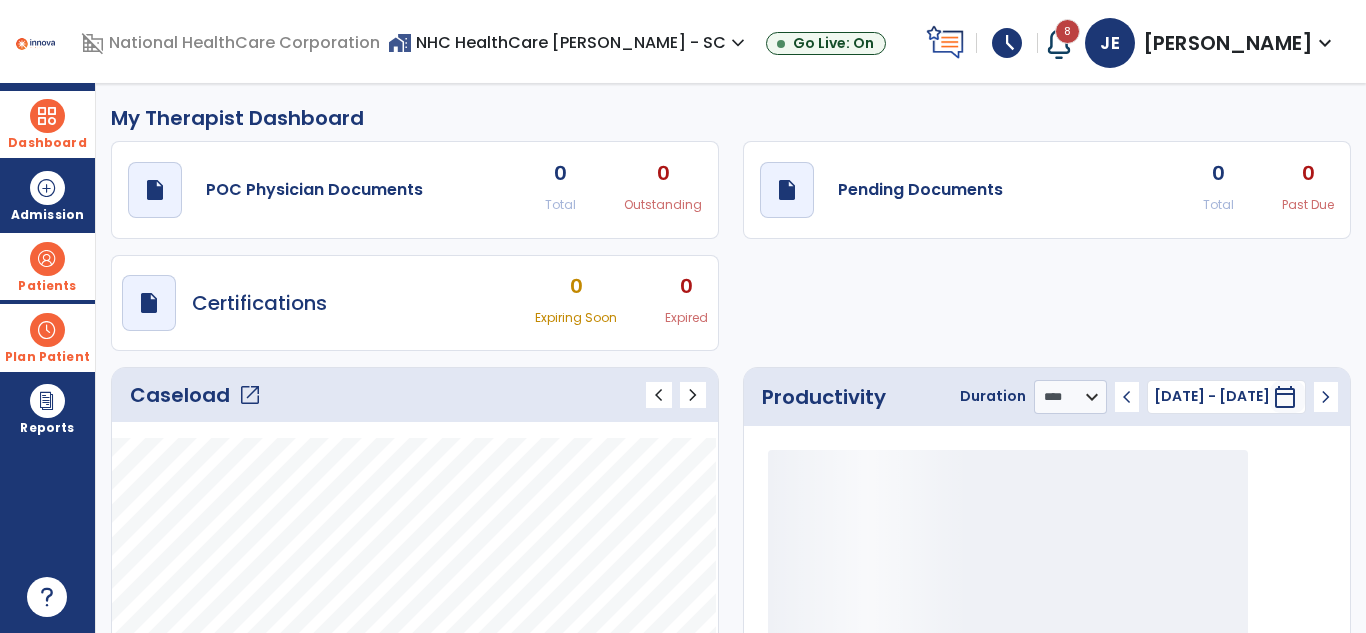 click on "Caseload   open_in_new   chevron_left   chevron_right" 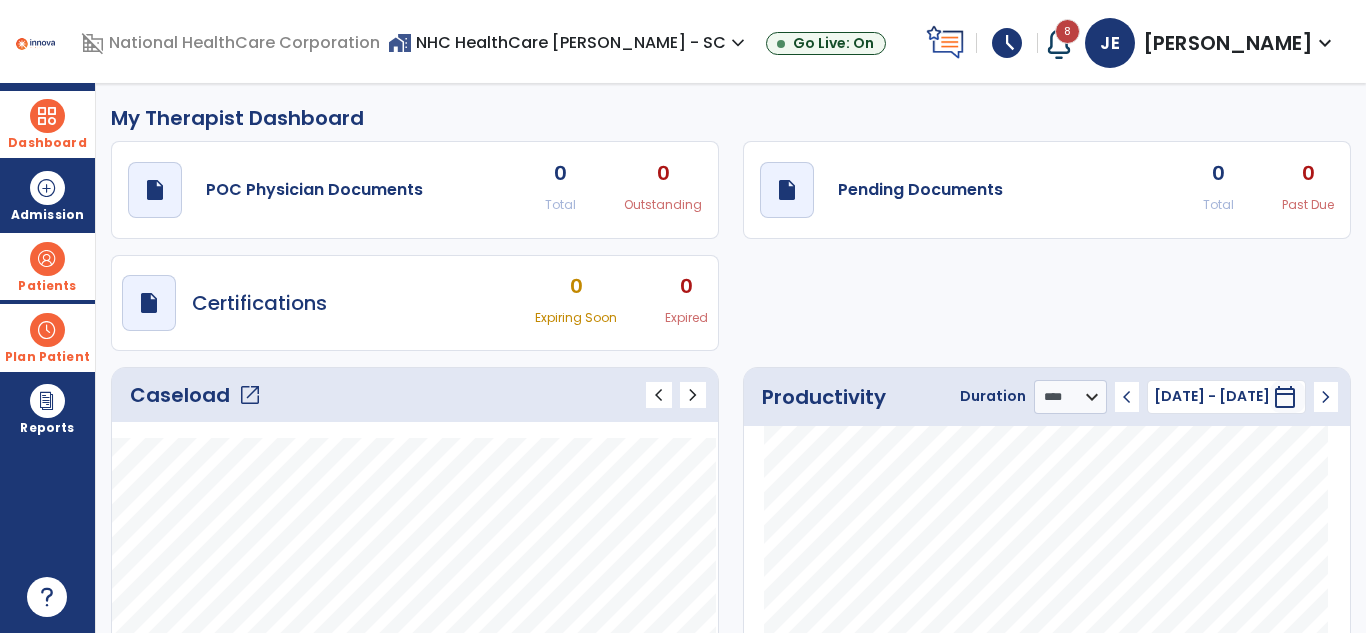 click on "open_in_new" 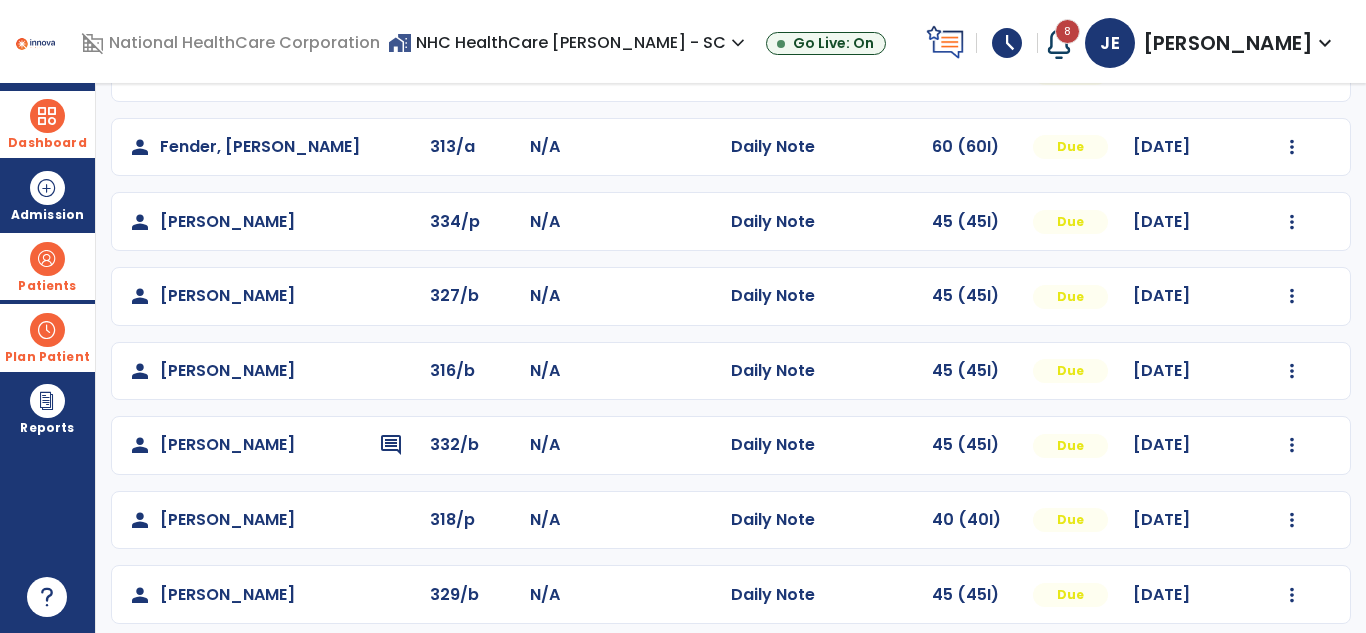 scroll, scrollTop: 305, scrollLeft: 0, axis: vertical 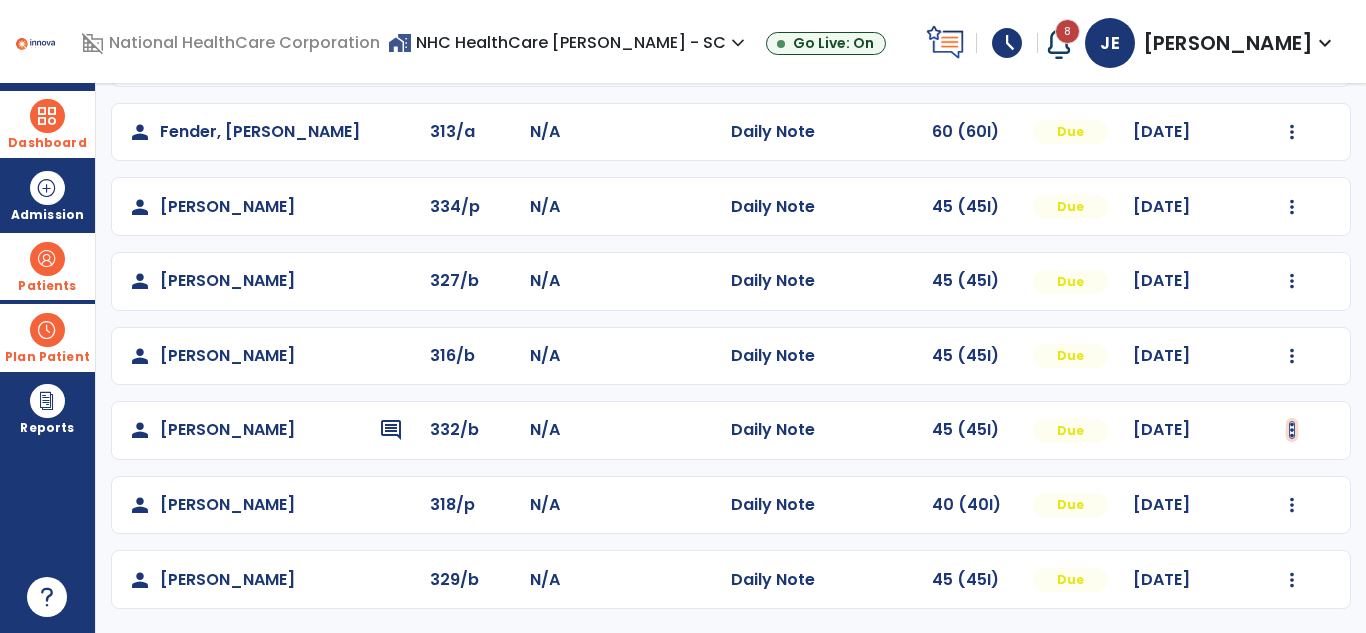 click at bounding box center [1292, -17] 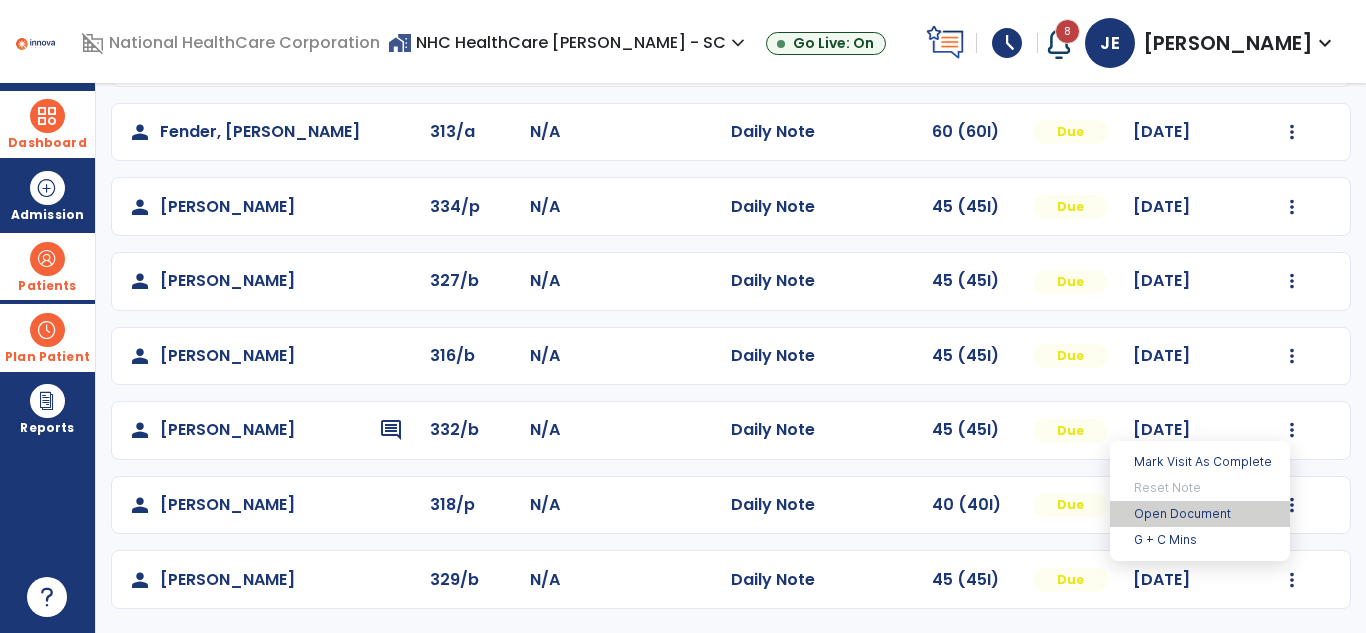 click on "Open Document" at bounding box center (1200, 514) 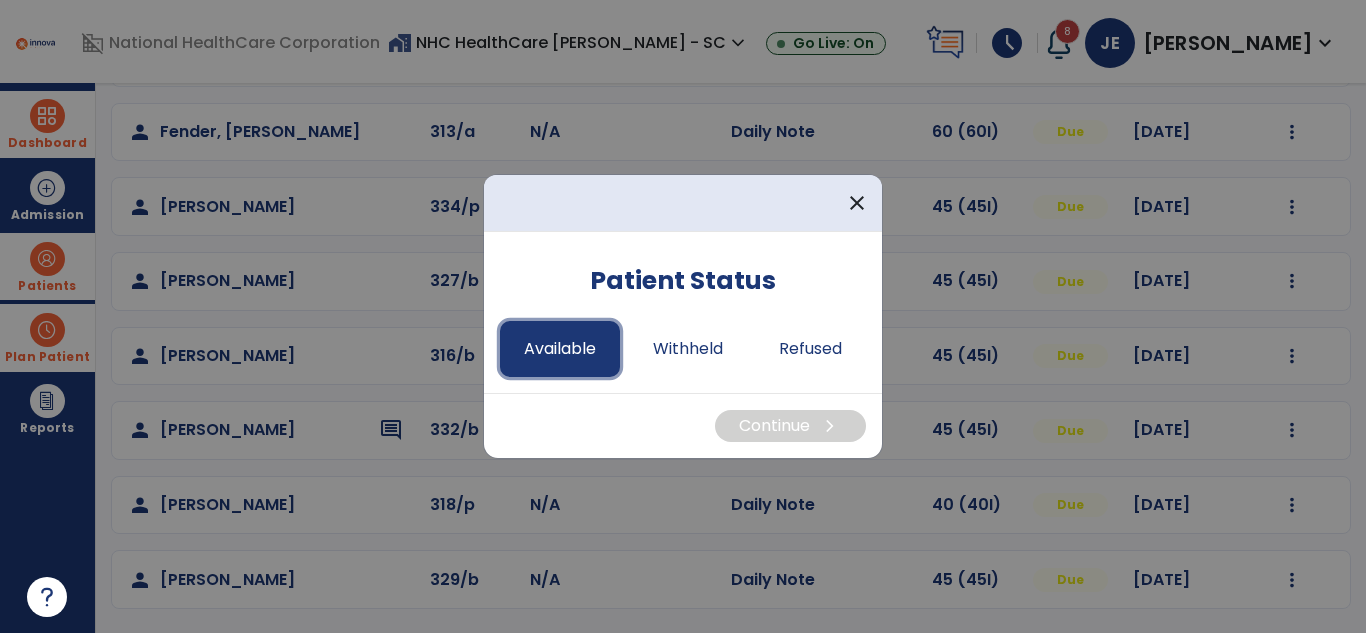 click on "Available" at bounding box center [560, 349] 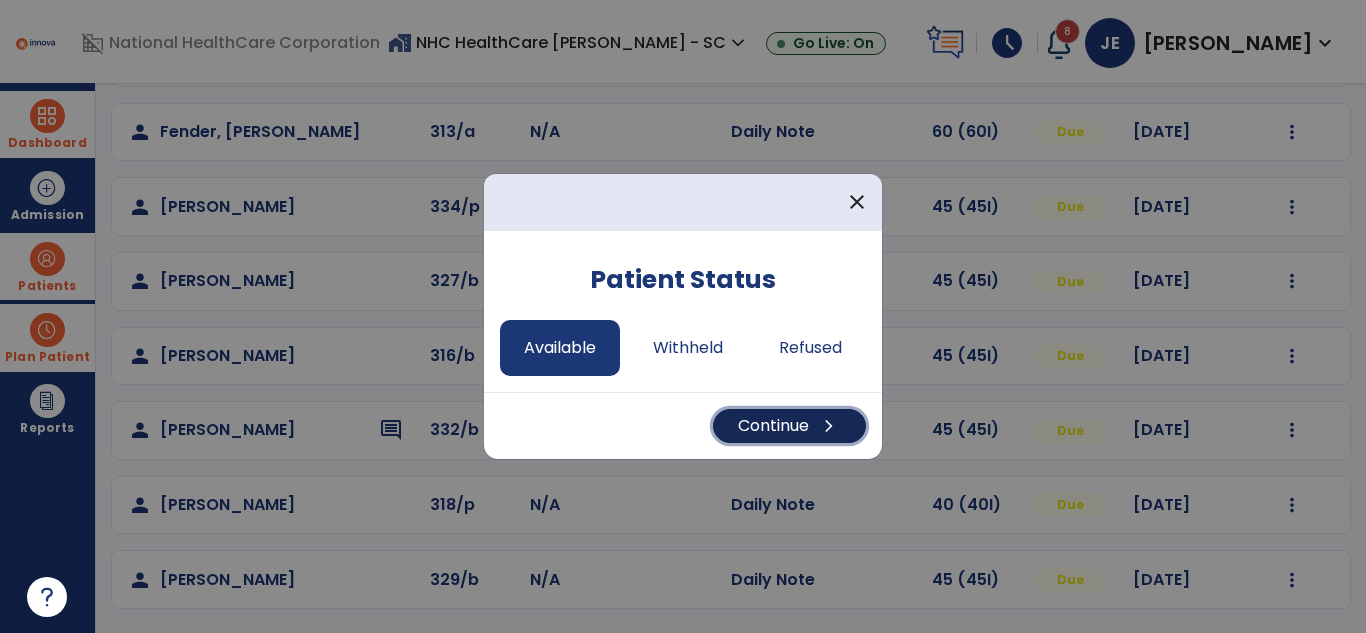 click on "Continue   chevron_right" at bounding box center [789, 426] 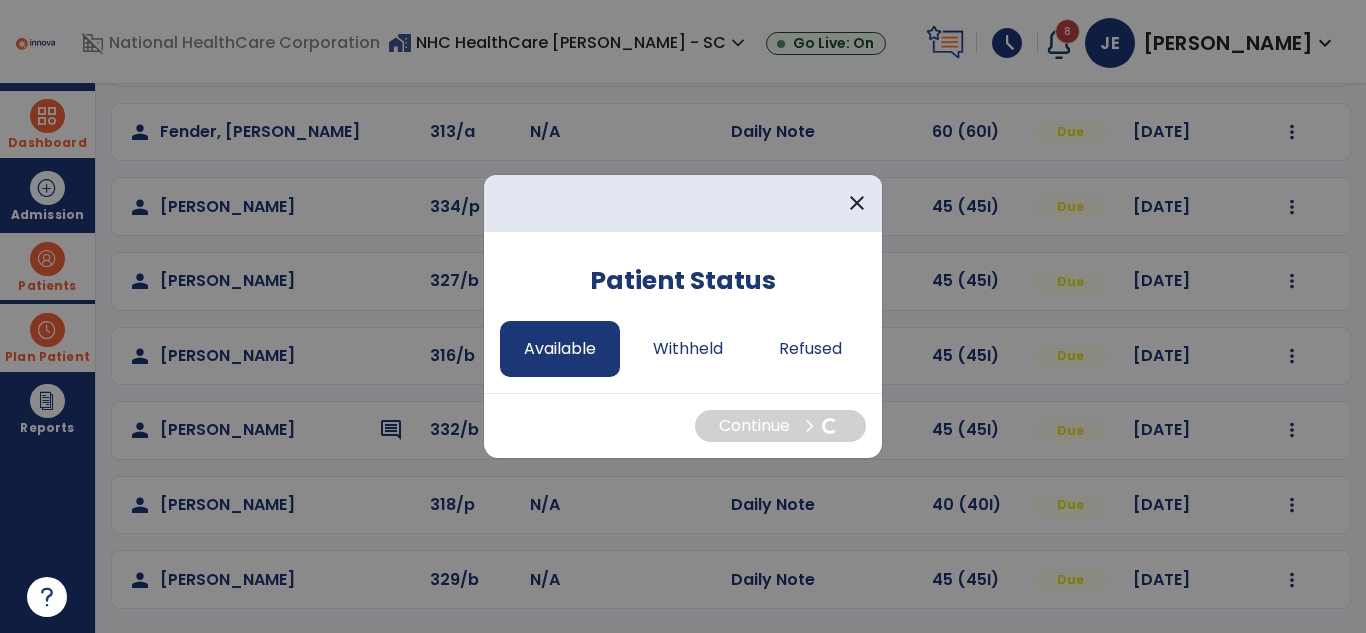 select on "*" 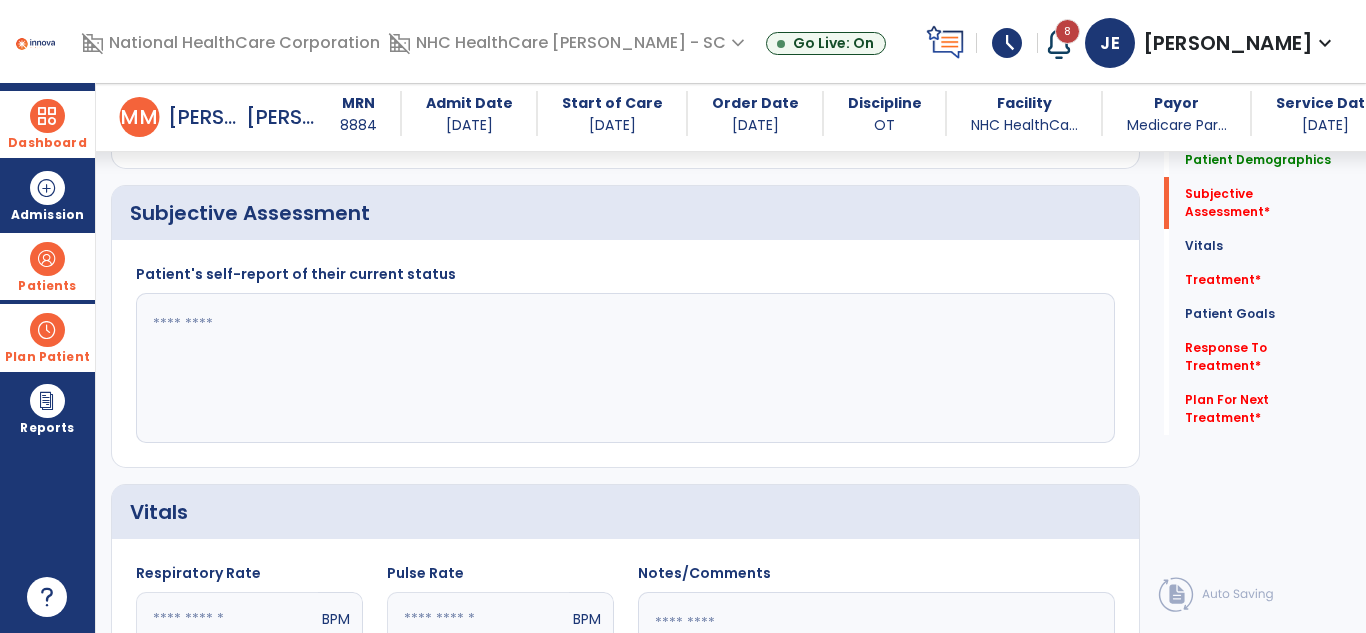 scroll, scrollTop: 454, scrollLeft: 0, axis: vertical 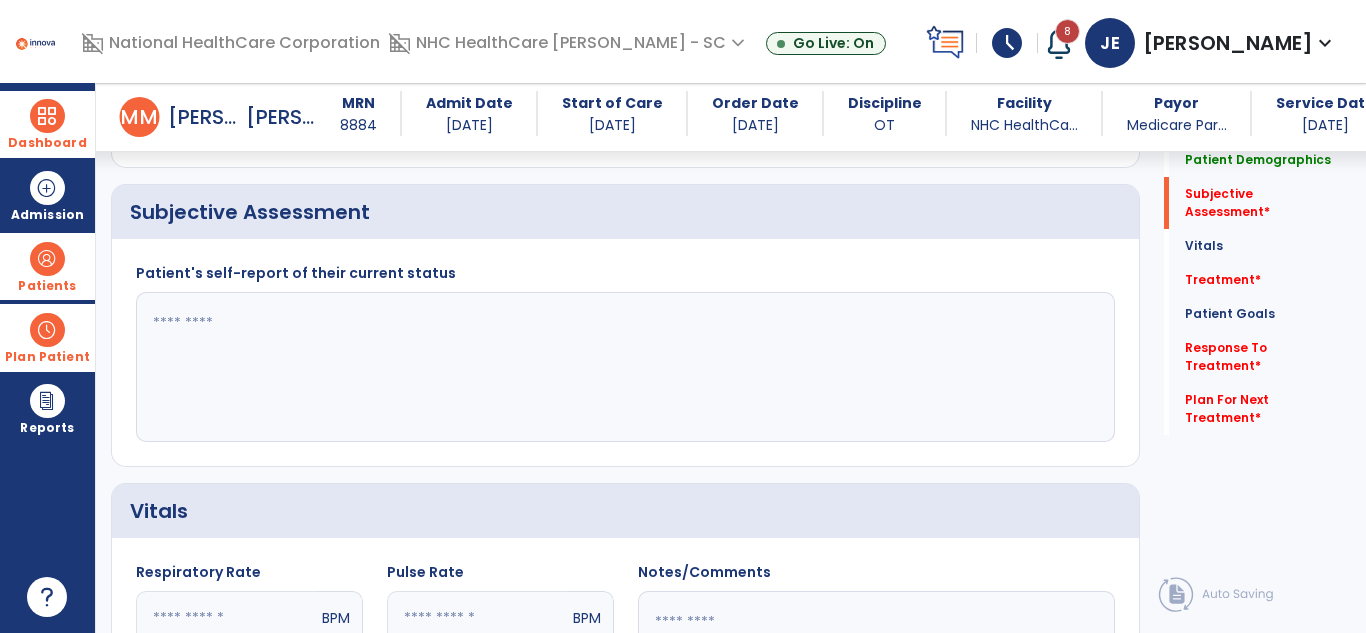 click 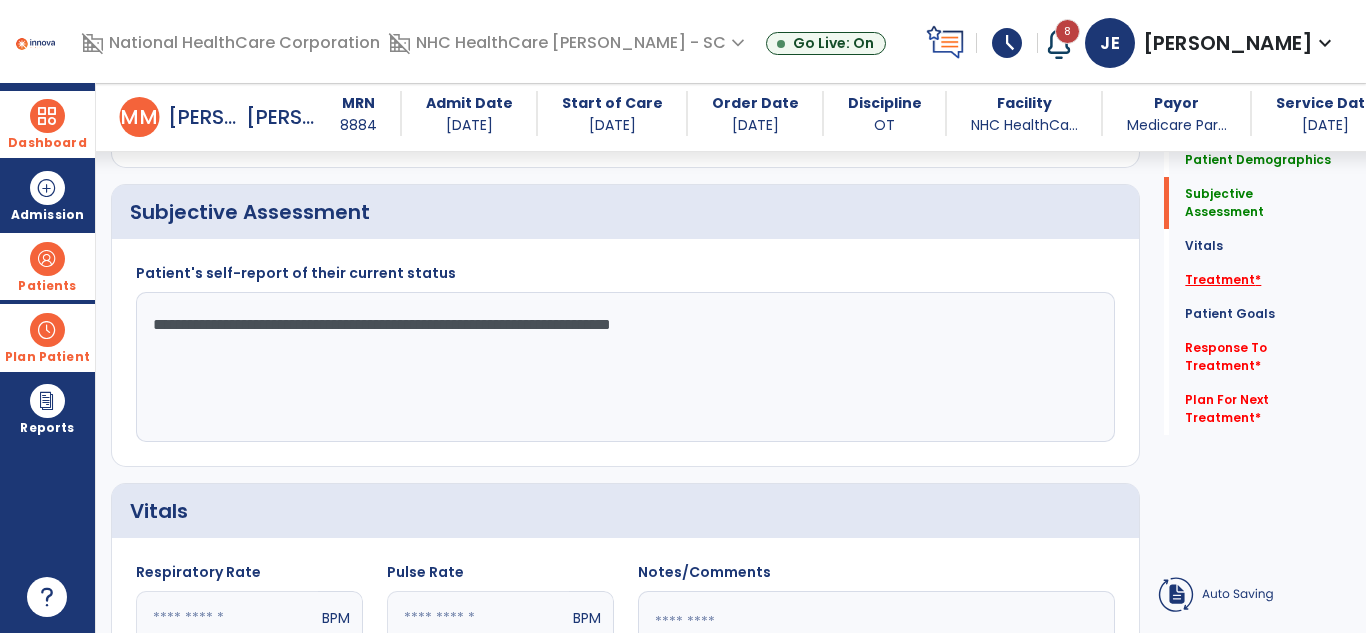 type on "**********" 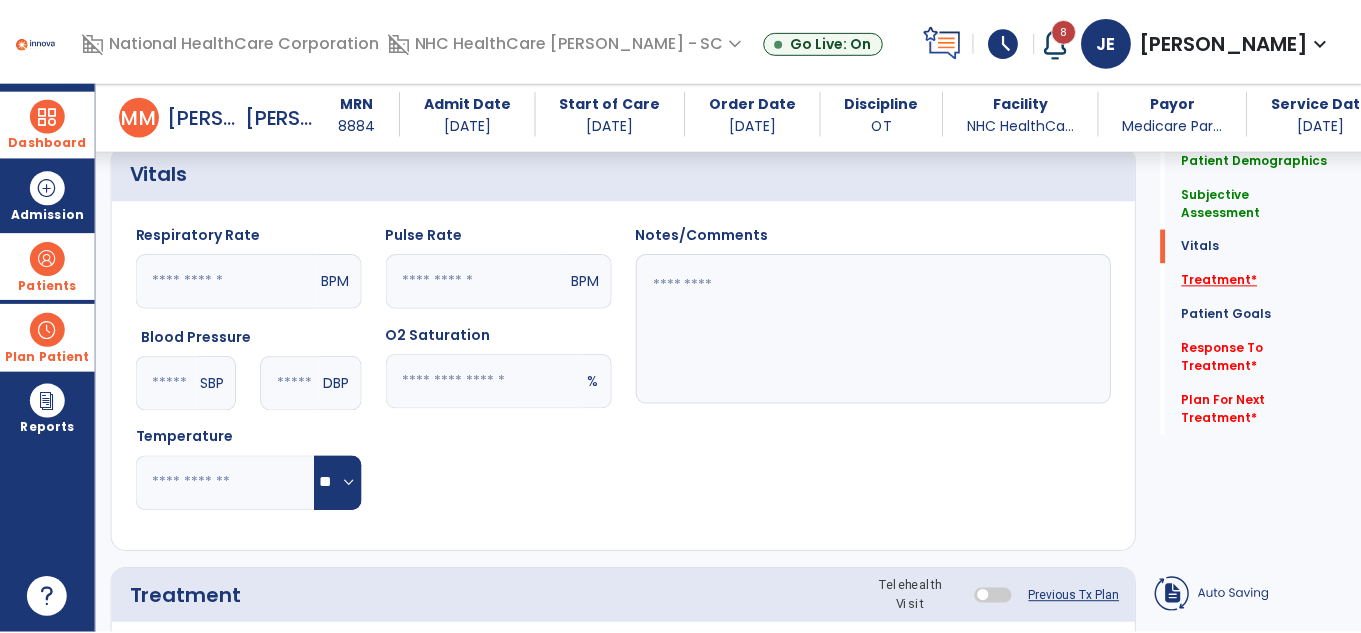 scroll, scrollTop: 1130, scrollLeft: 0, axis: vertical 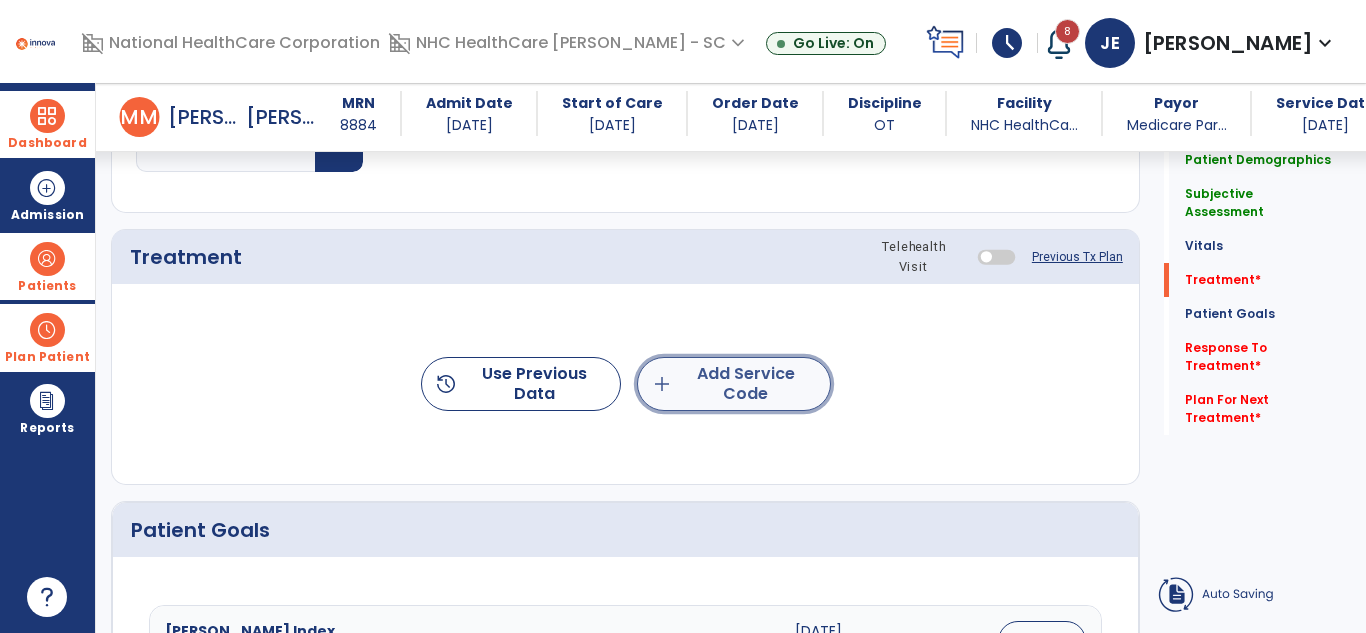 click on "add  Add Service Code" 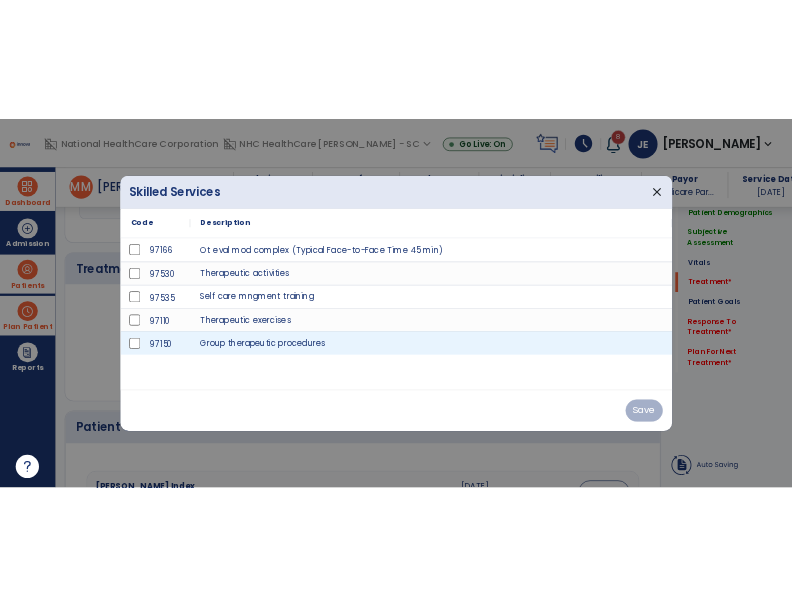 scroll, scrollTop: 1130, scrollLeft: 0, axis: vertical 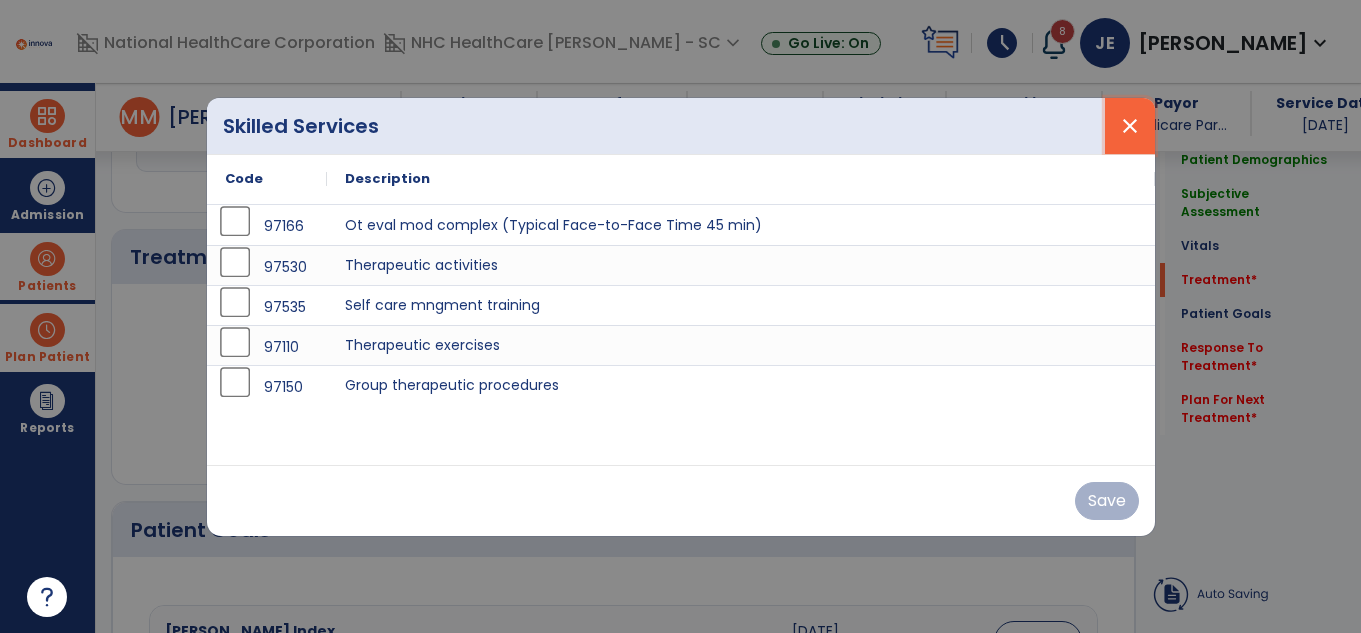 click on "close" at bounding box center (1130, 126) 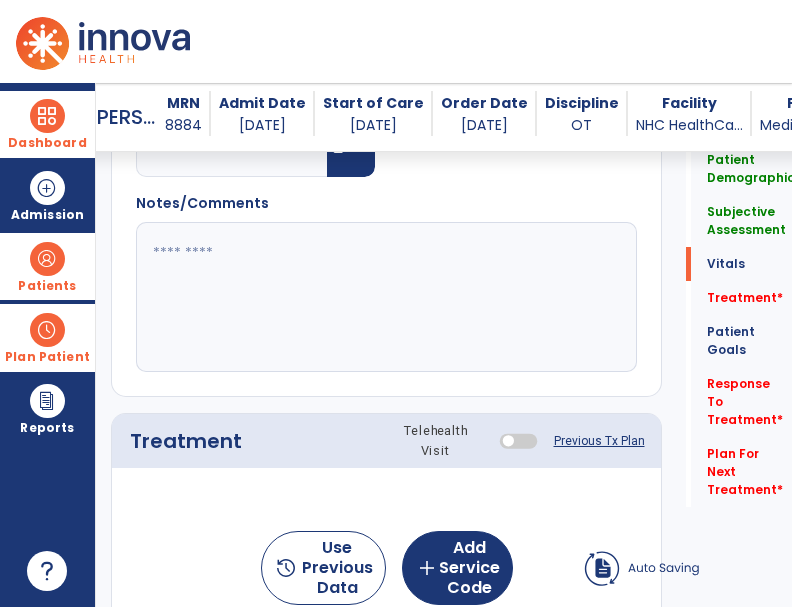 scroll, scrollTop: 1130, scrollLeft: 0, axis: vertical 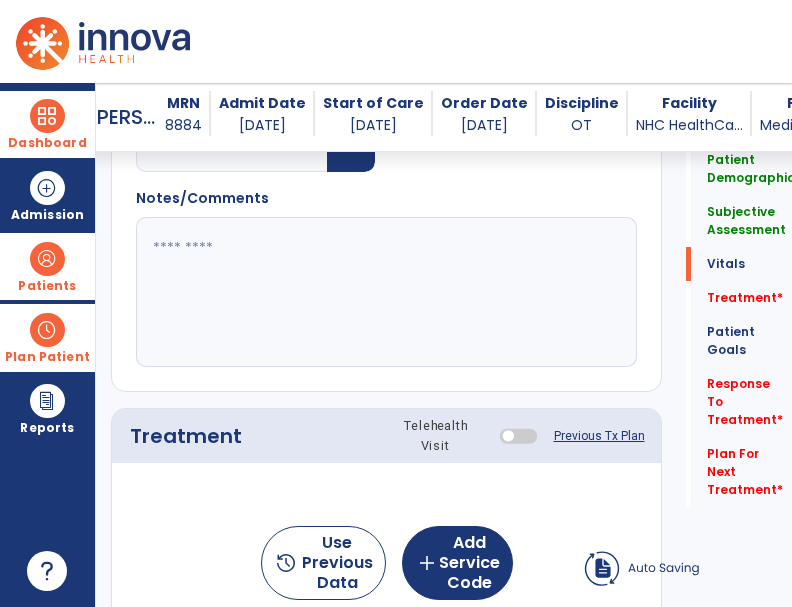 click on "domain_disabled   National HealthCare Corporation   domain_disabled   NHC HealthCare [PERSON_NAME] - SC   expand_more   NHC HealthCare [PERSON_NAME] - SC  Go Live: On schedule My Time:   [DATE]    ***** stop  Stop   Open your timecard  arrow_right 8 Notifications Mark as read Co-Treatment Conflict: [PERSON_NAME][DATE] 1:35 PM | NHC HealthCare [PERSON_NAME] - SC Co-Treatment Conflict: [PERSON_NAME][DATE] 1:35 PM | NHC HealthCare [PERSON_NAME] - SC Co-Treatment Conflict: [PERSON_NAME][DATE] 1:35 PM | NHC HealthCare [PERSON_NAME] - SC Co-Treatment Conflict: [PERSON_NAME][DATE] 1:35 PM | NHC HealthCare [PERSON_NAME] - SC Co-Treatment Conflict: [PERSON_NAME][DATE] 1:35 PM | NHC HealthCare [PERSON_NAME] - SC See all Notifications  JE   [PERSON_NAME]    expand_more   home   Home   person   Profile   help   Help   logout   Log out" at bounding box center (396, 41) 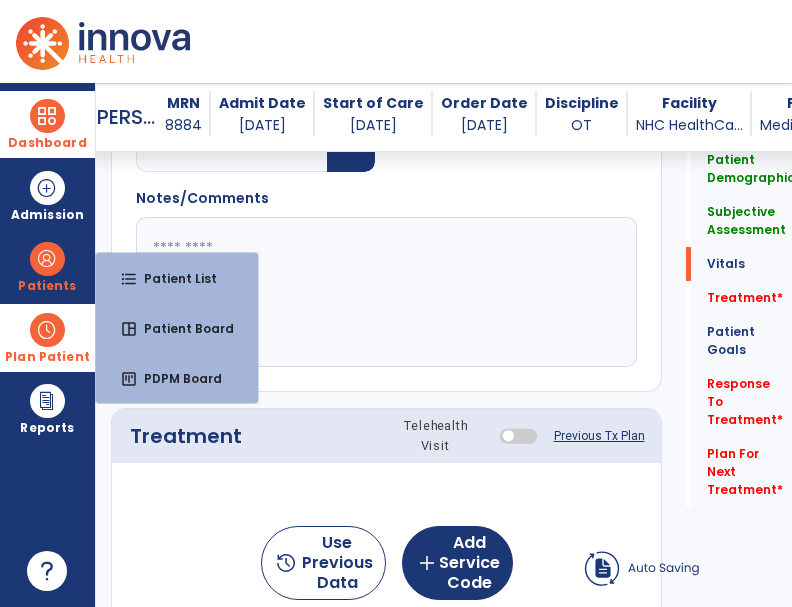click on "Plan Patient" at bounding box center (47, 286) 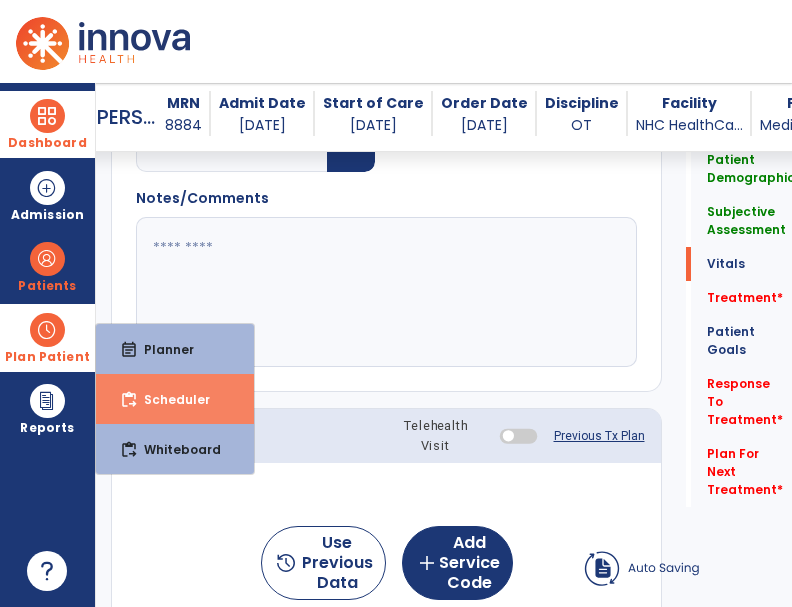 click on "content_paste_go  Scheduler" at bounding box center [175, 399] 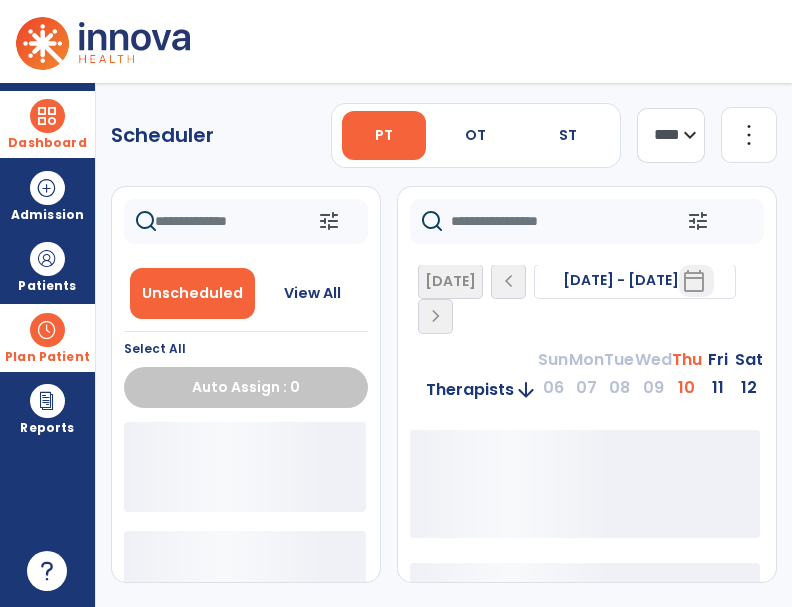 scroll, scrollTop: 0, scrollLeft: 0, axis: both 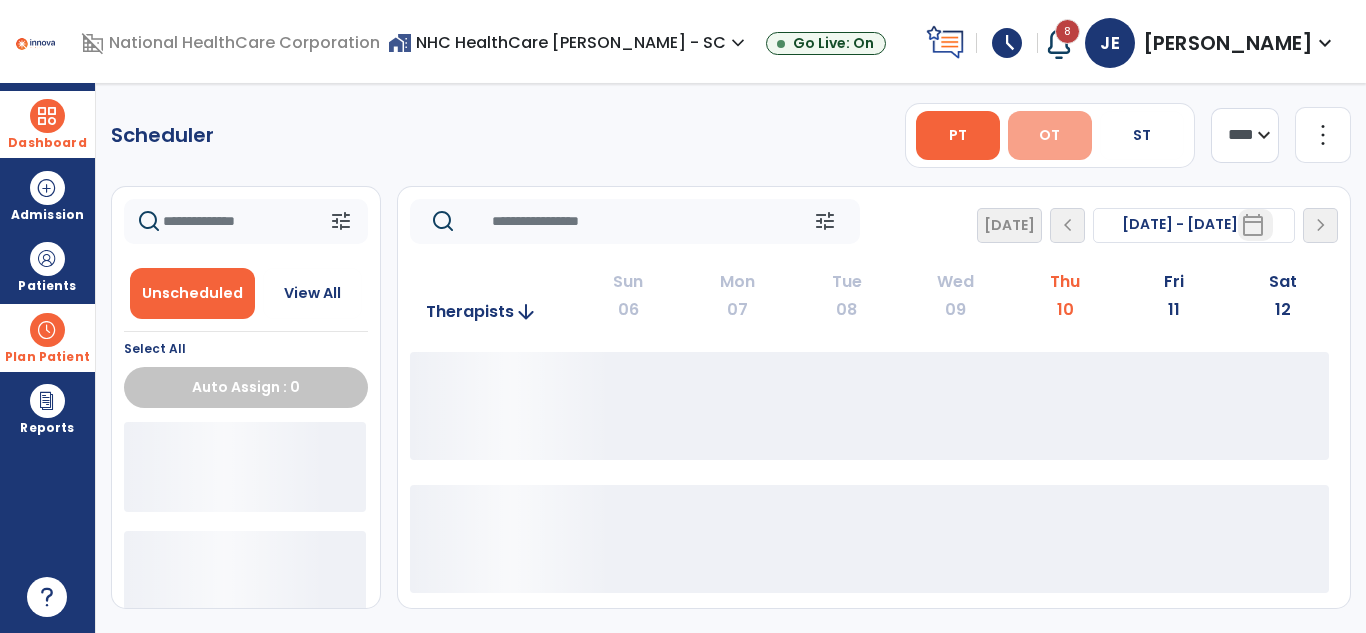 click on "OT" at bounding box center (1049, 135) 